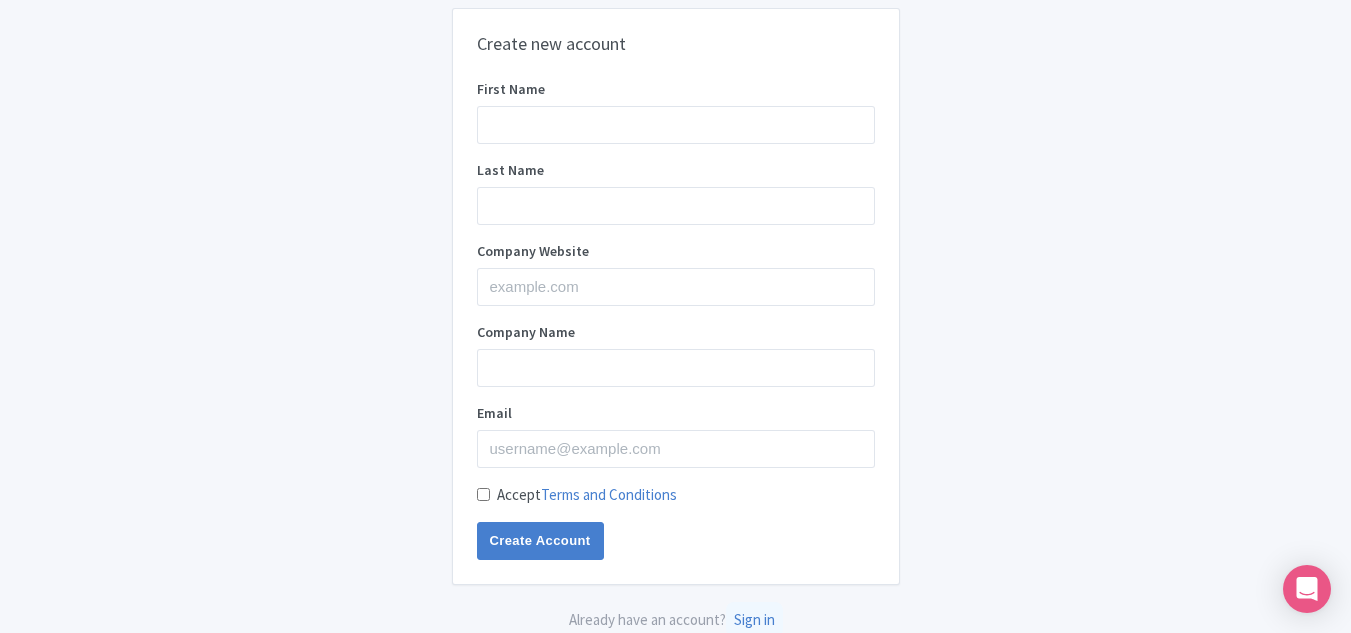 scroll, scrollTop: 0, scrollLeft: 0, axis: both 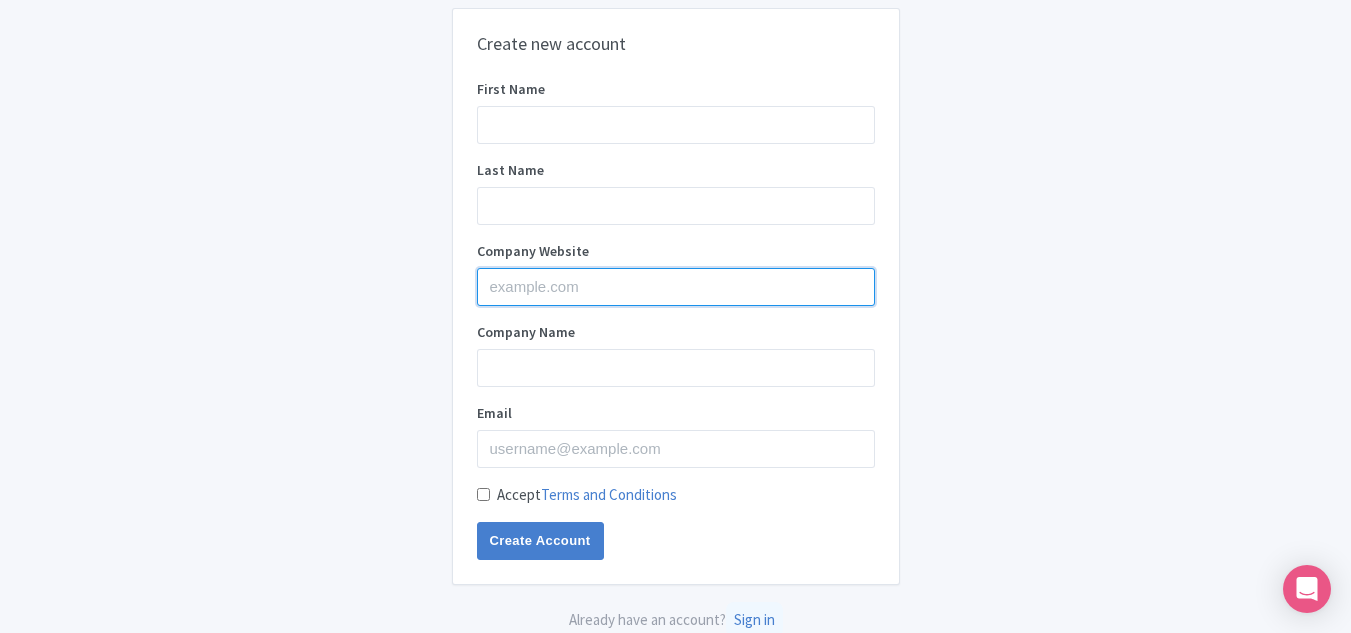 click on "Company Website" at bounding box center (676, 287) 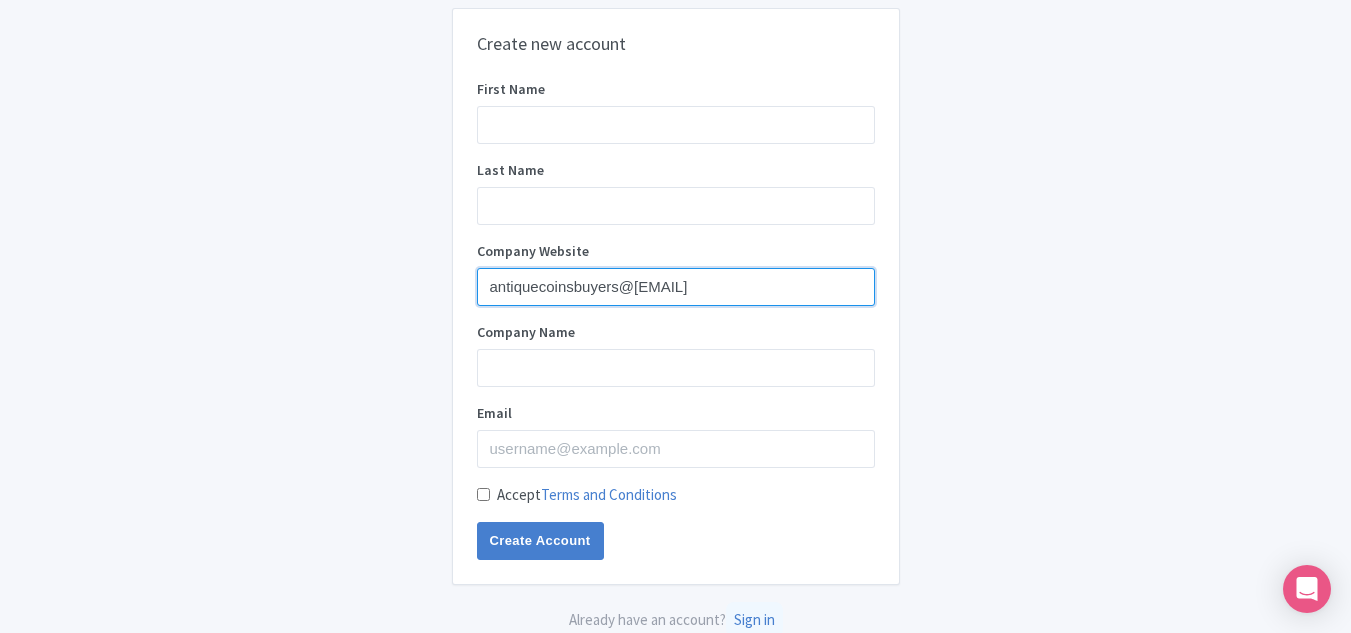 type on "antiquecoinsbuyers@[EMAIL]" 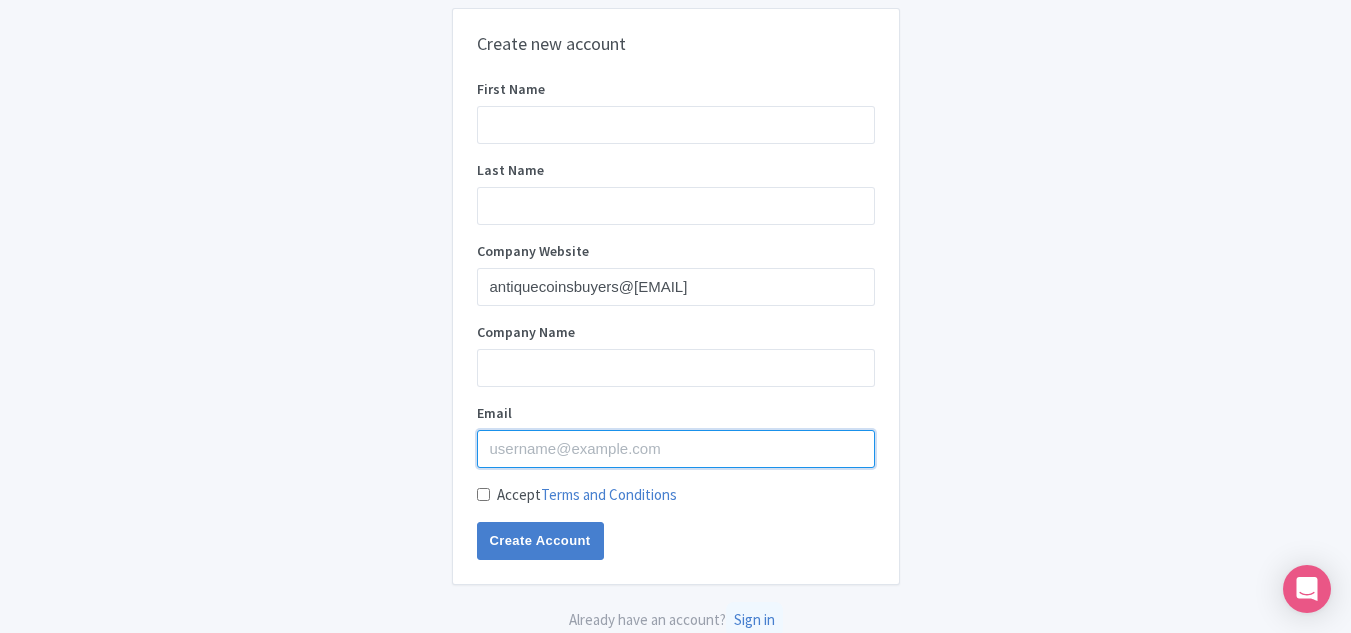 click on "Email" at bounding box center (676, 449) 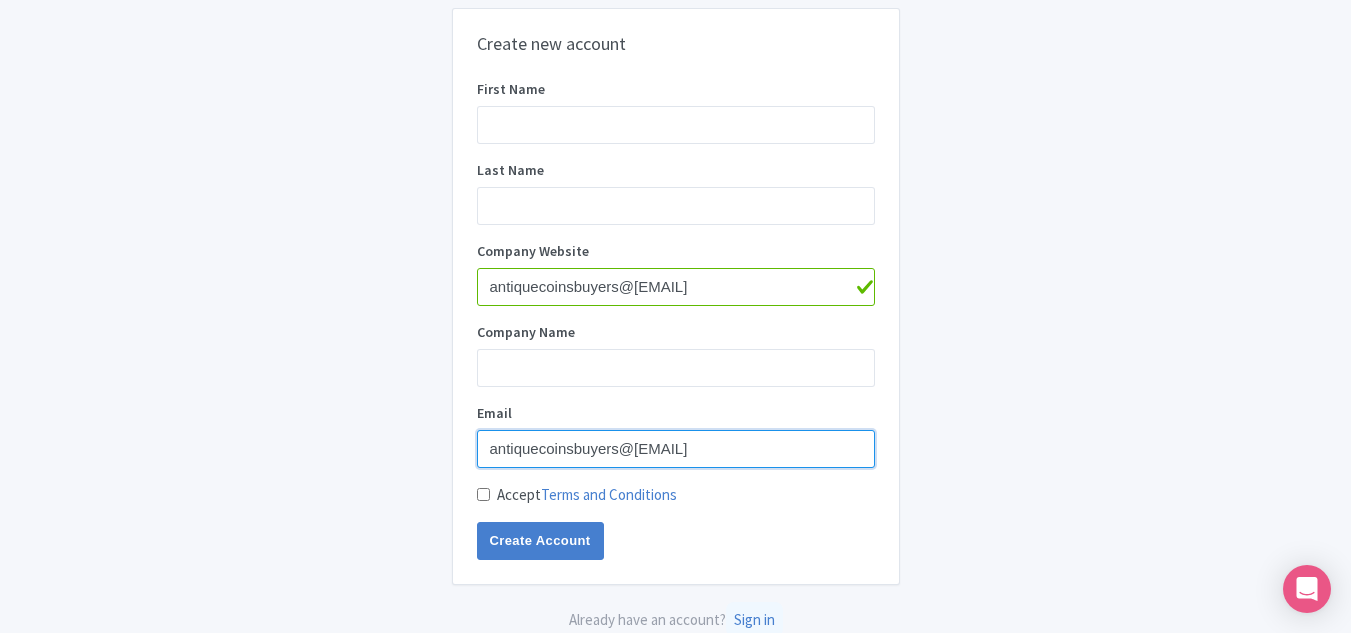 type on "[EMAIL]" 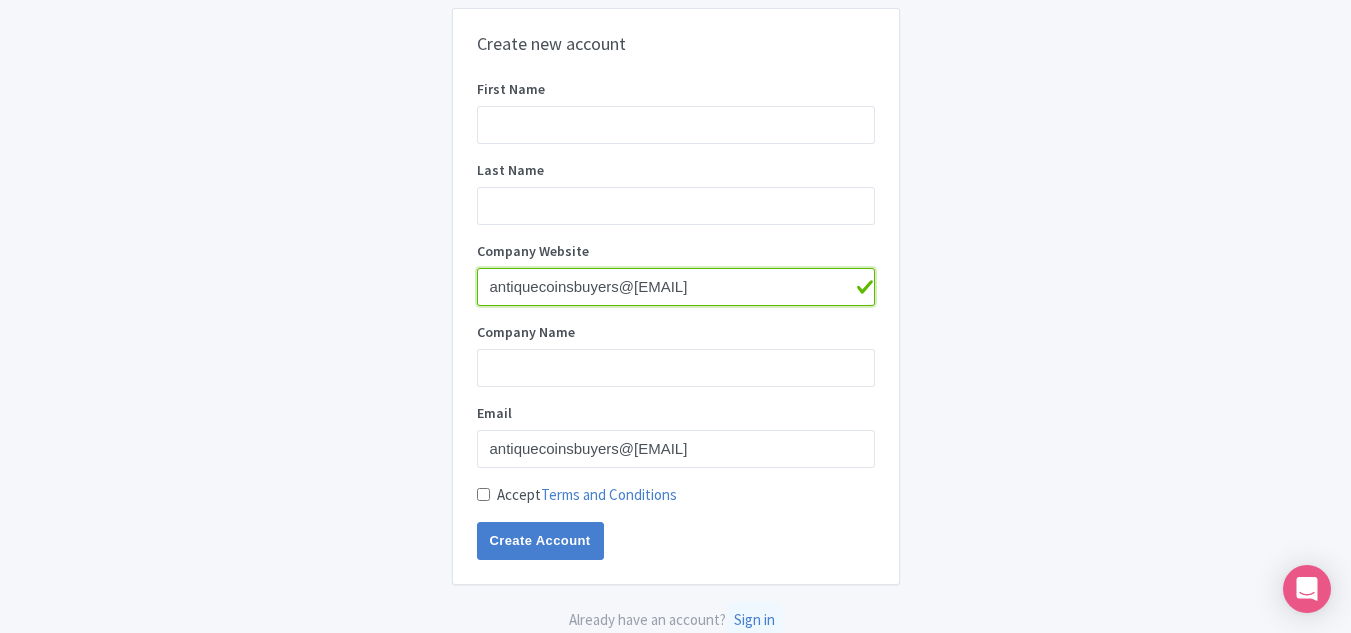 click on "[EMAIL]" at bounding box center (676, 287) 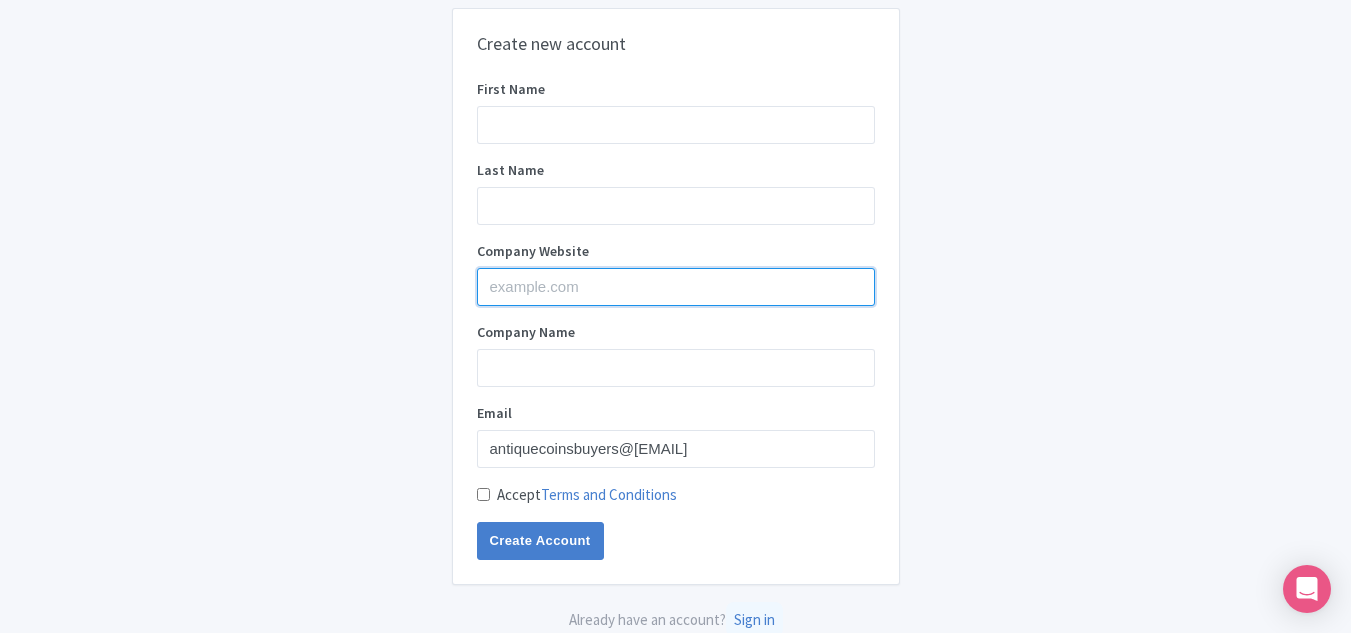paste on "https://antiquecoinsbuyers.com/" 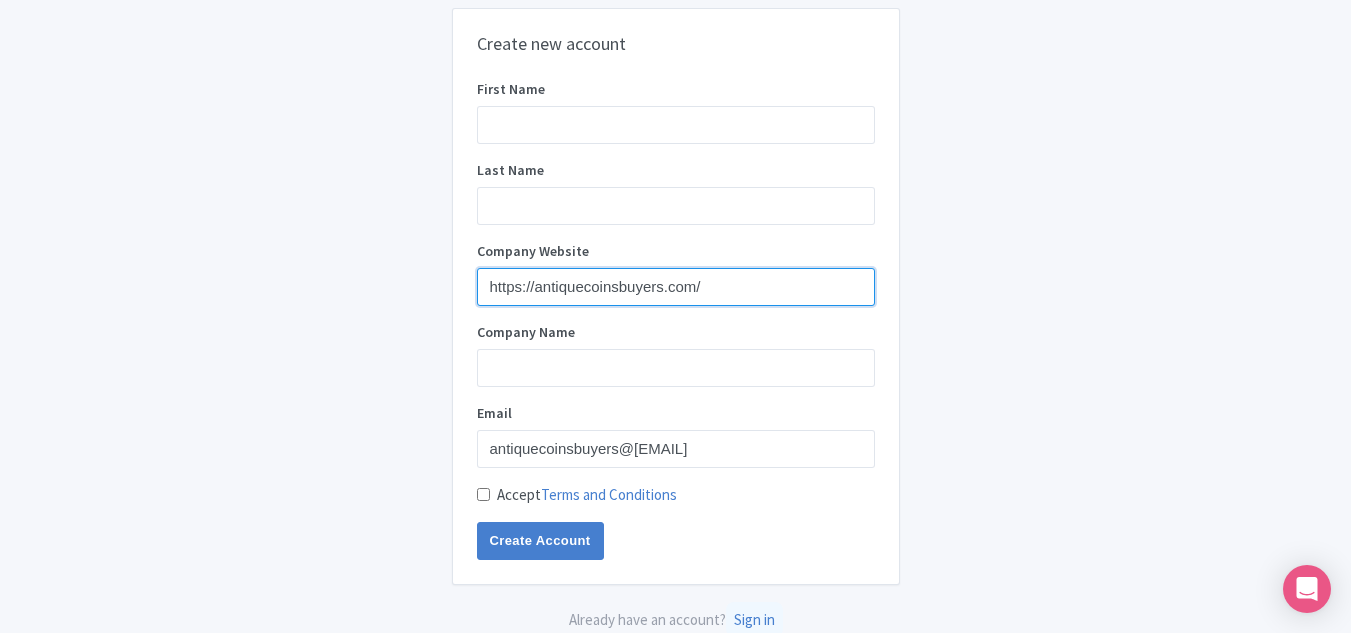type on "https://antiquecoinsbuyers.com/" 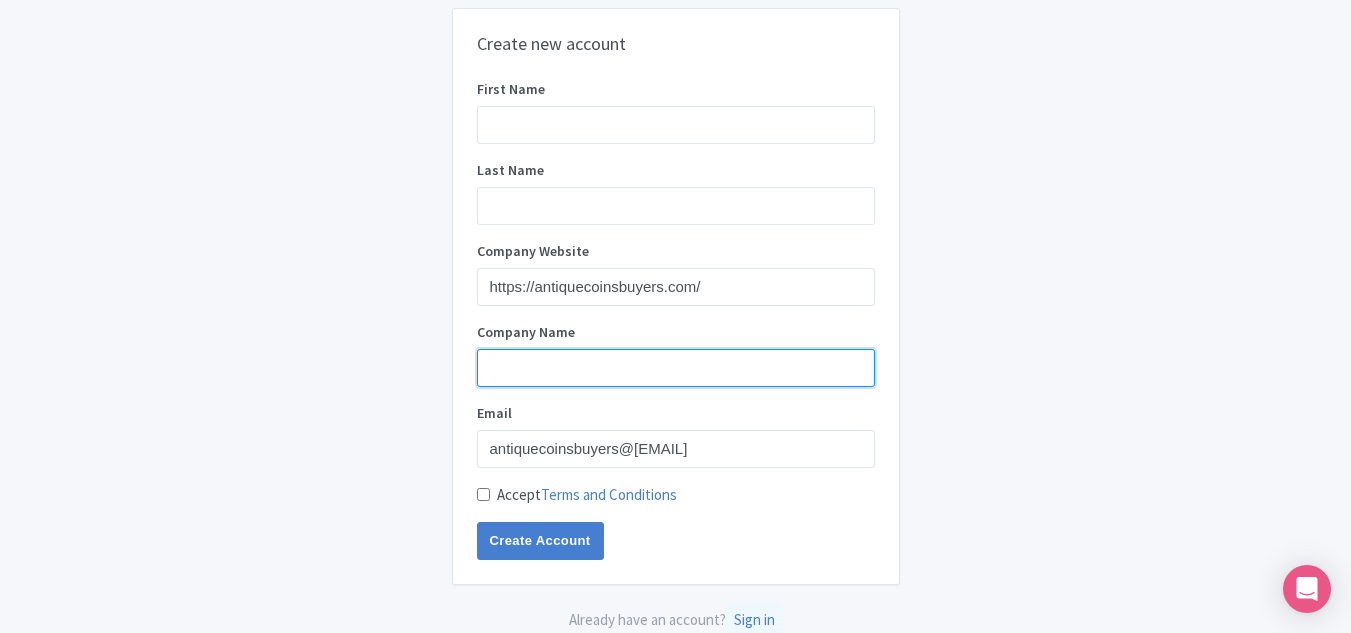 click on "Company Name" at bounding box center (676, 368) 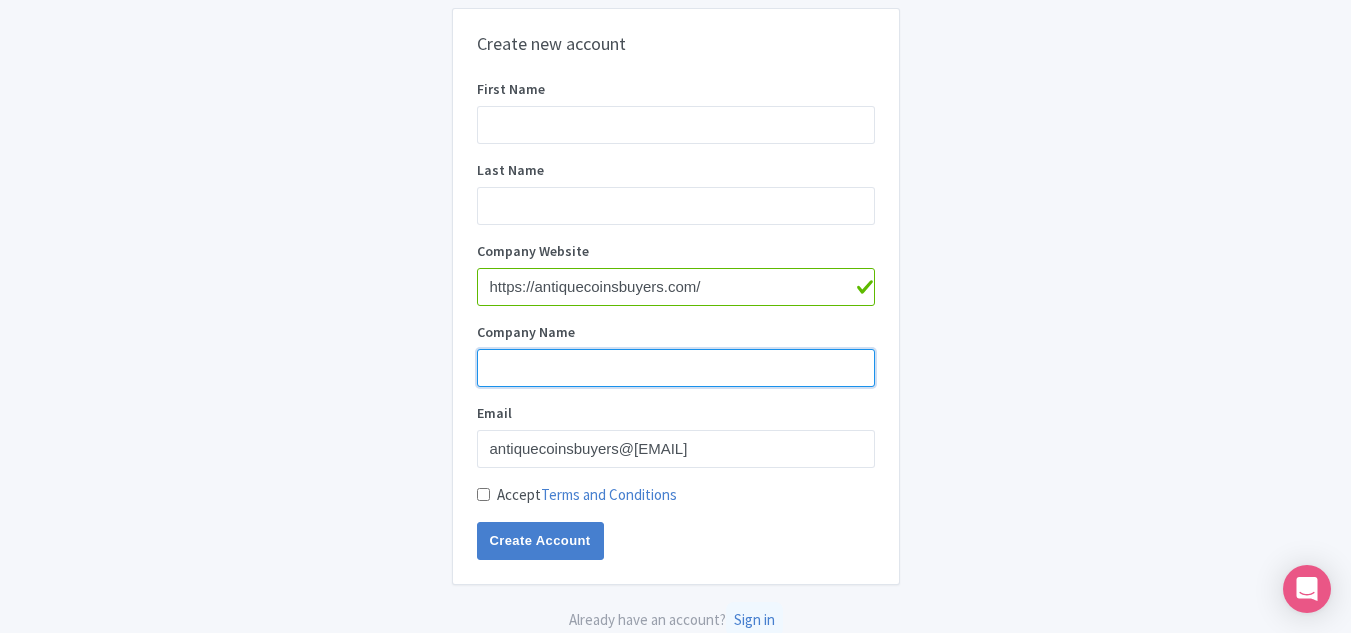 paste on "Antique Coins Buyers" 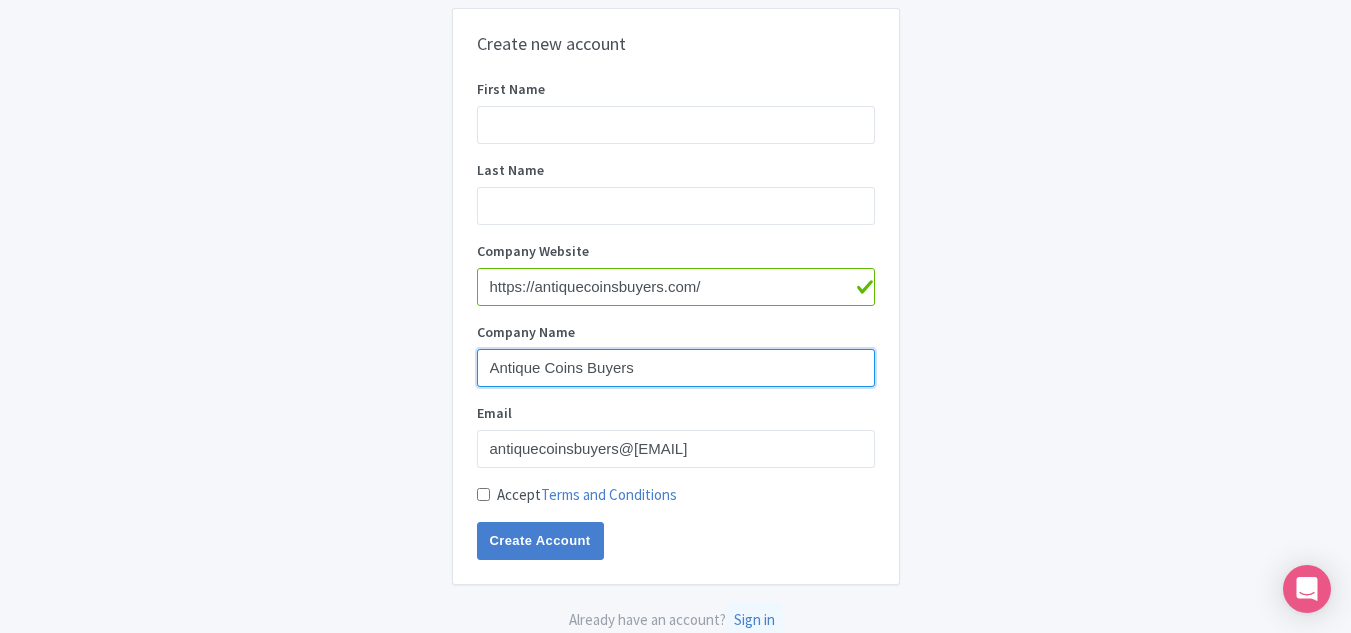 type on "Antique Coins Buyers" 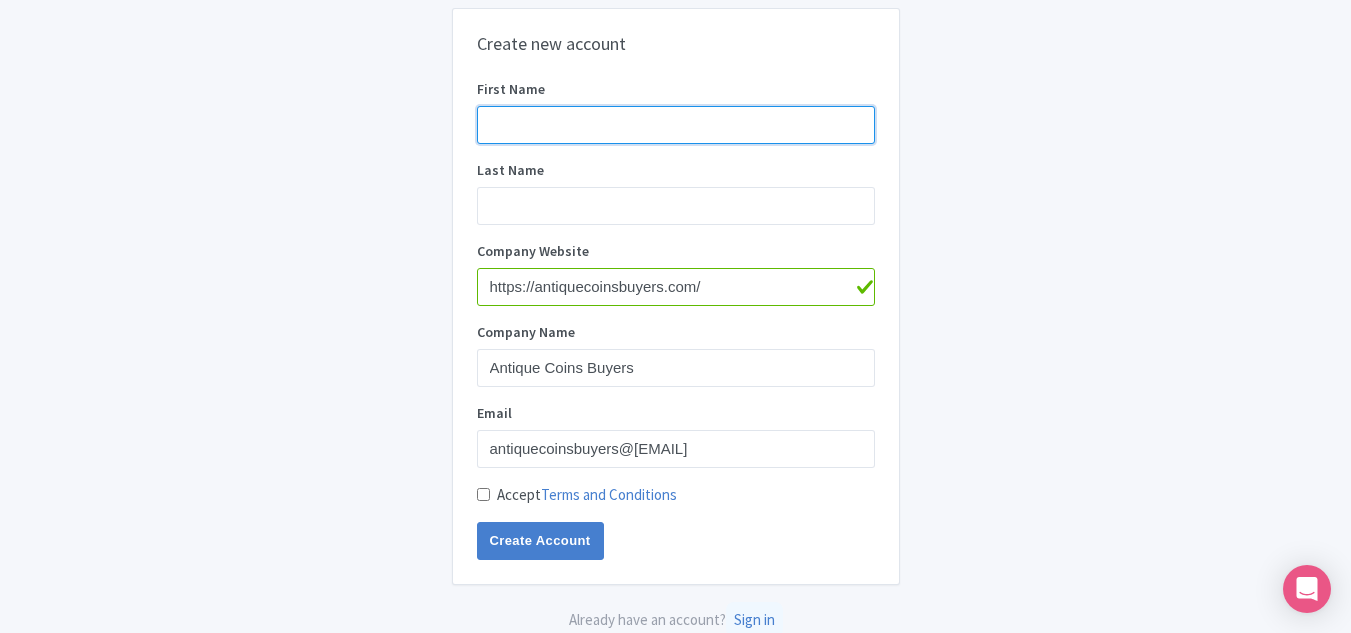 click on "First Name" at bounding box center (676, 125) 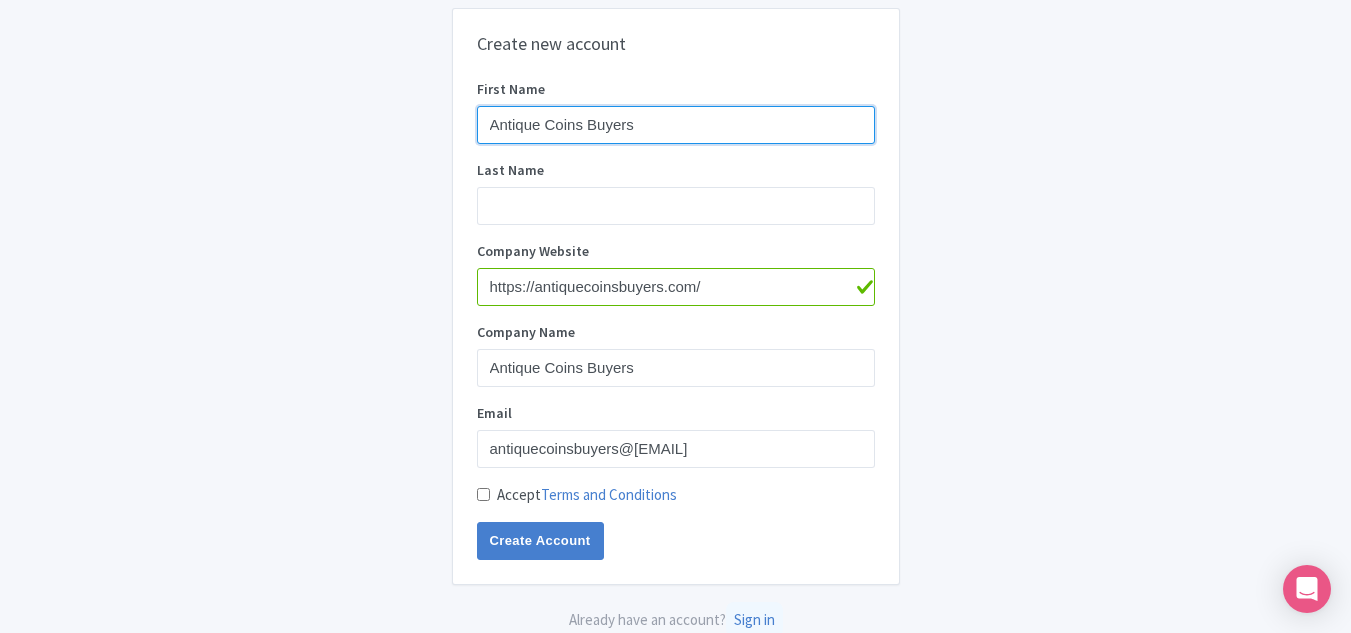 click on "Antique Coins Buyers" at bounding box center [676, 125] 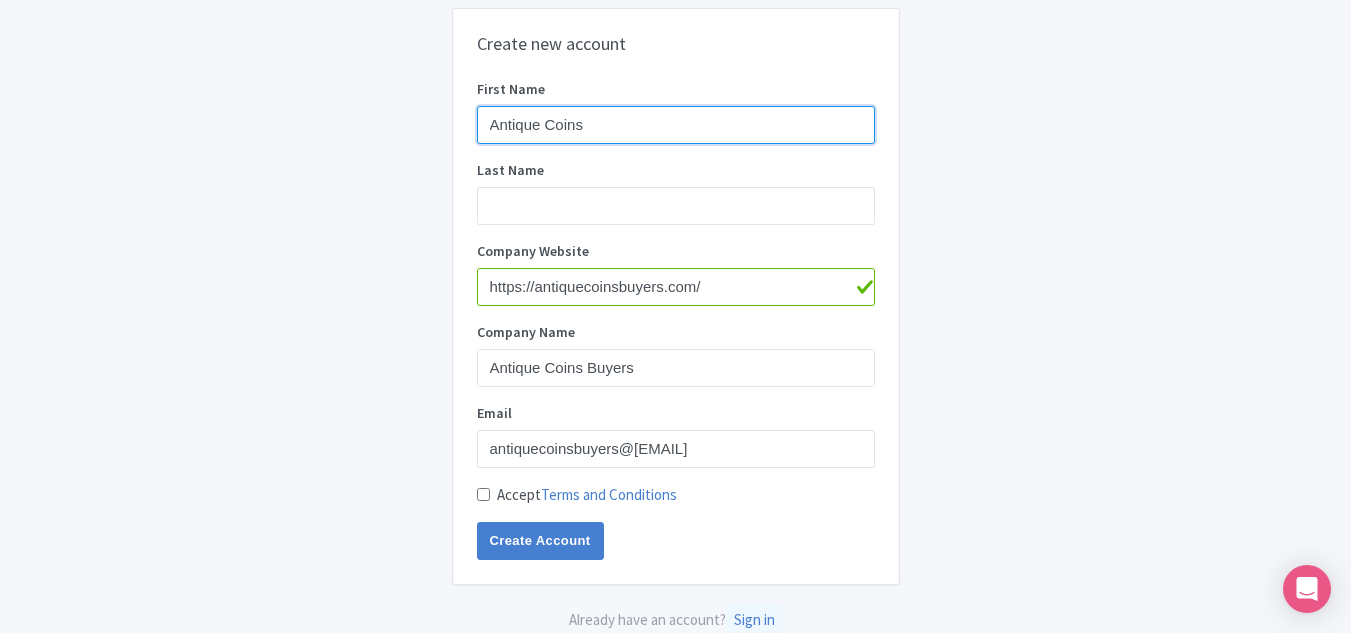 type on "Antique Coins" 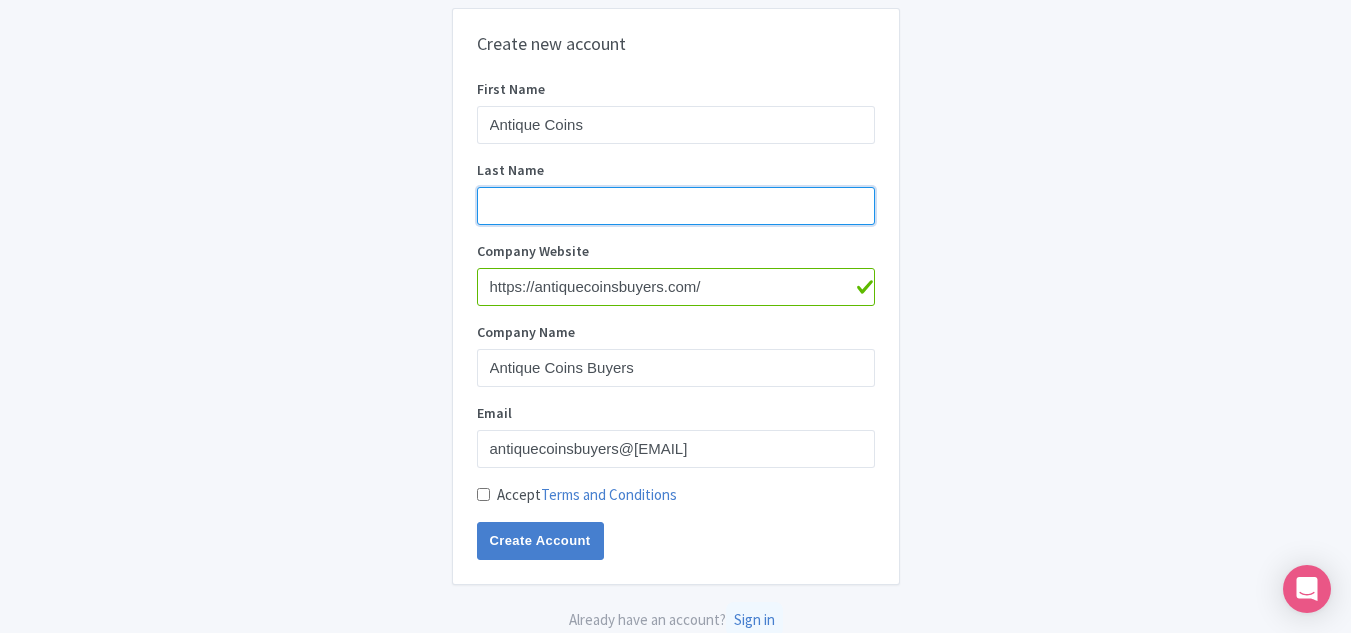 click on "Last Name" at bounding box center (676, 206) 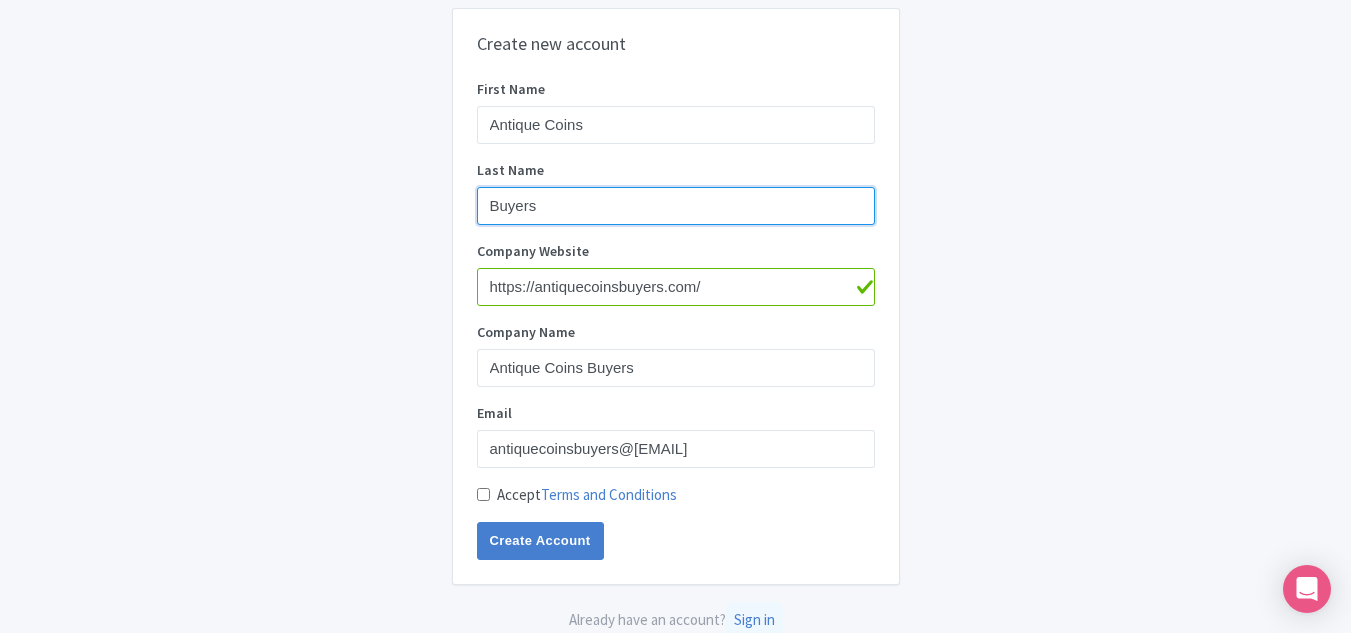 type on "Buyers" 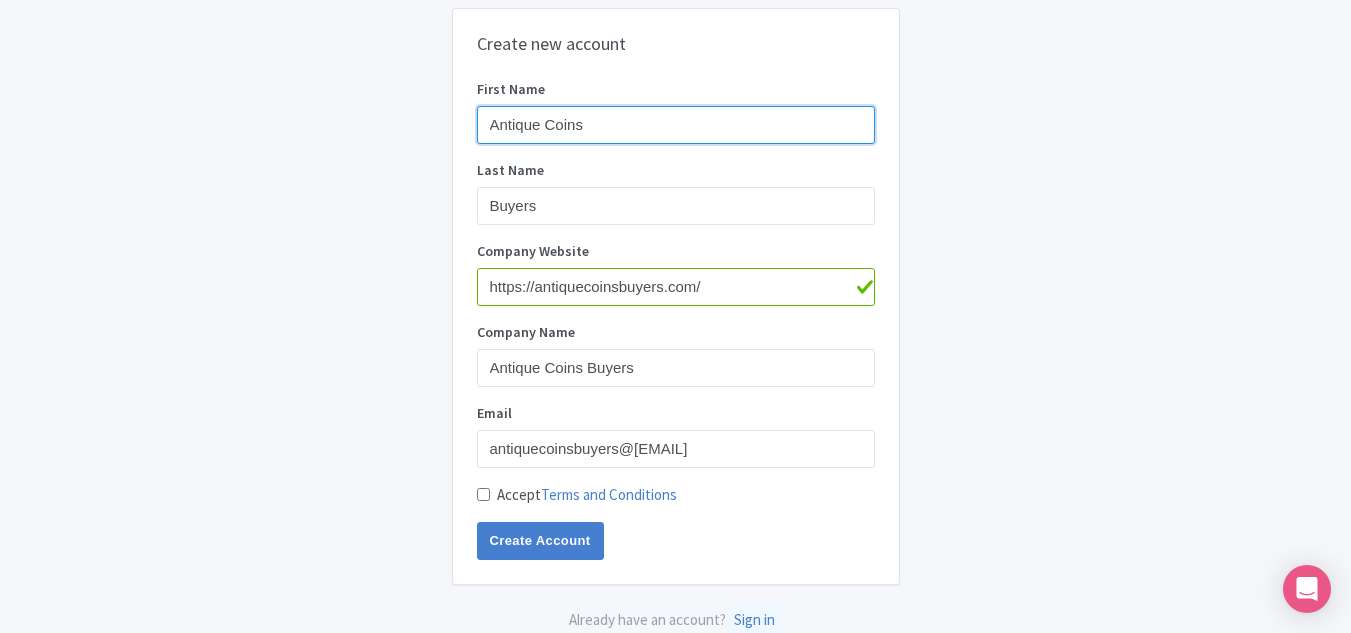 click on "Antique Coins" at bounding box center [676, 125] 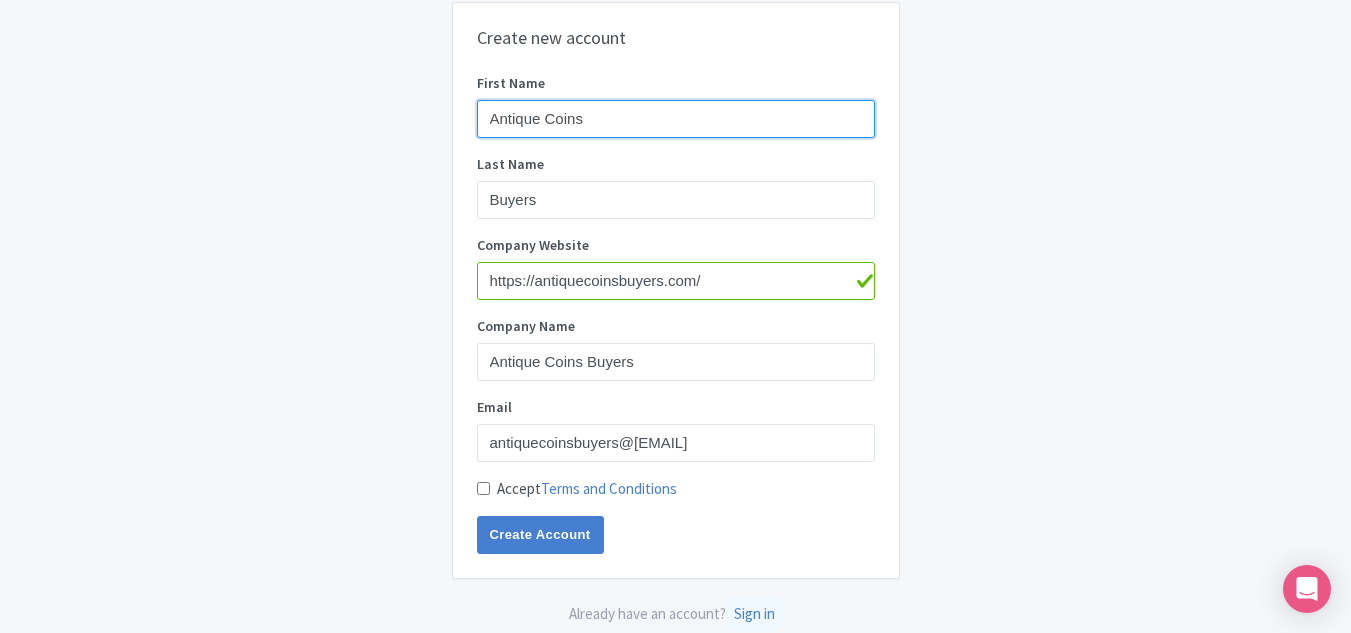 scroll, scrollTop: 7, scrollLeft: 0, axis: vertical 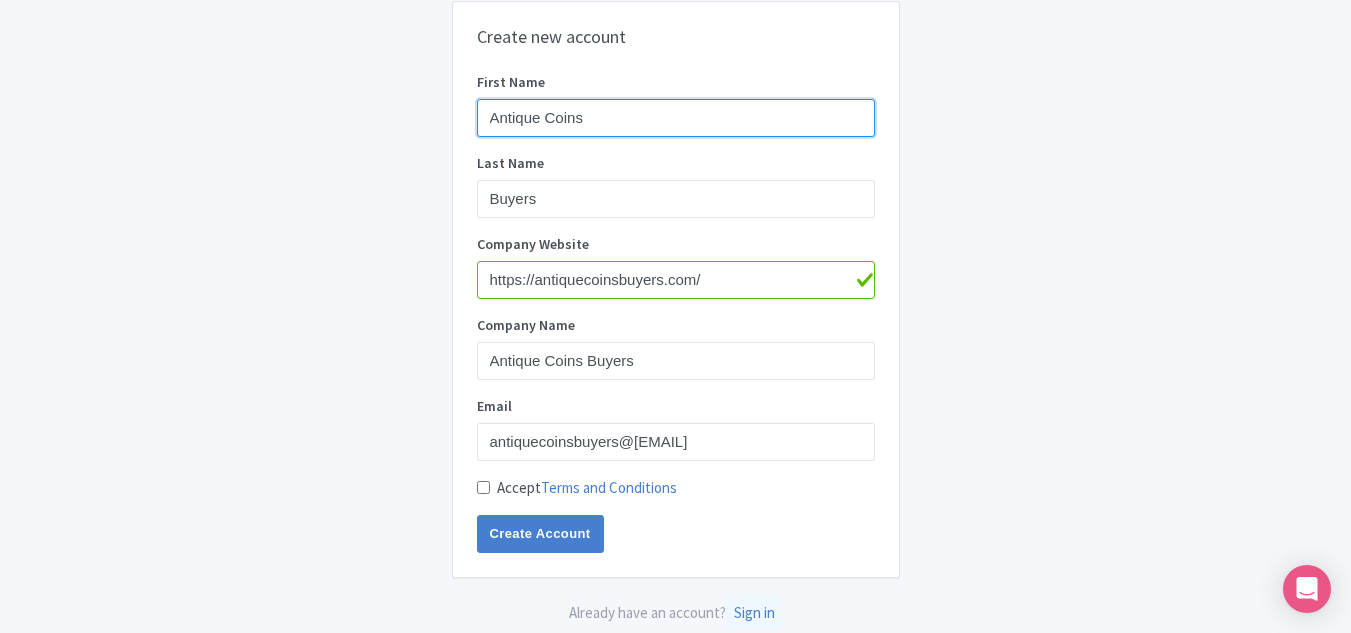 type on "Antique Coins" 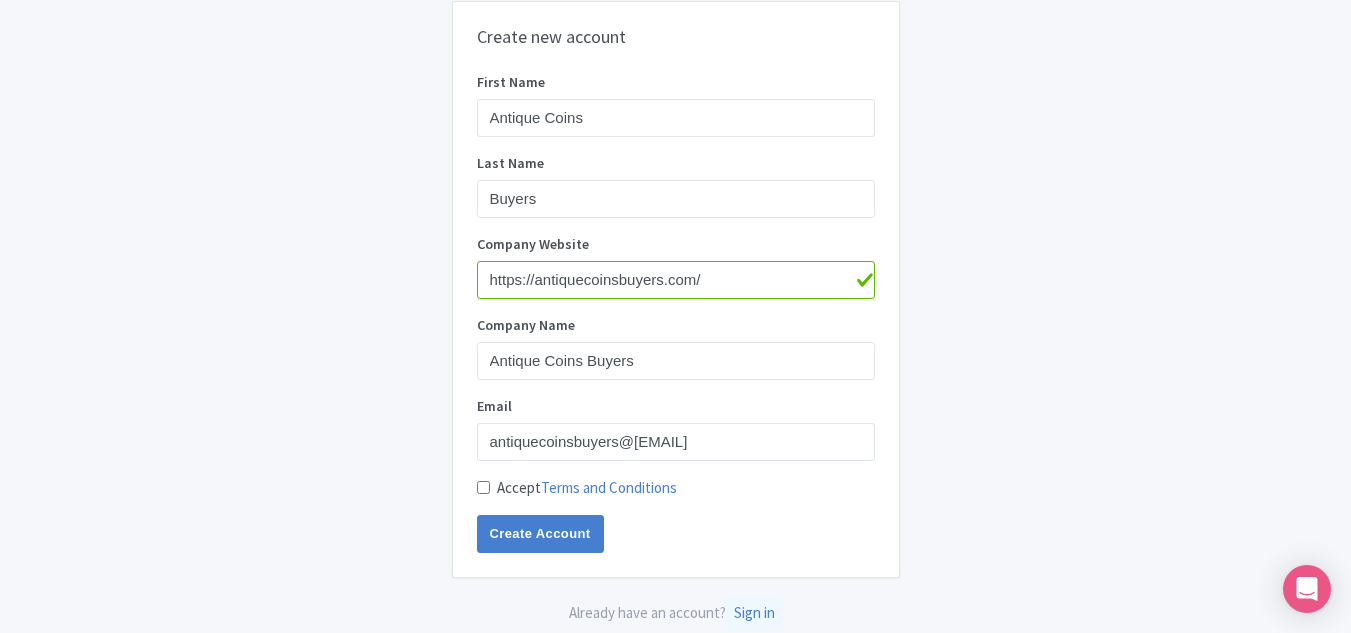 click on "Accept  Terms and Conditions" at bounding box center [483, 487] 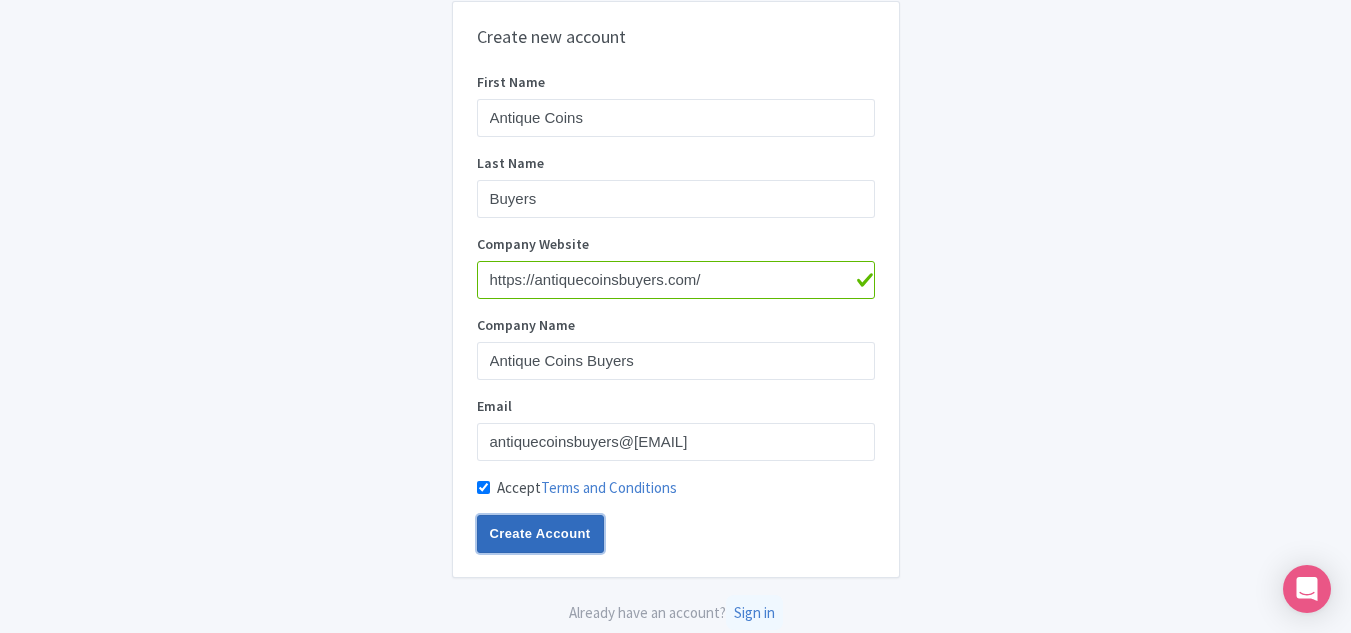 click on "Create Account" at bounding box center (540, 534) 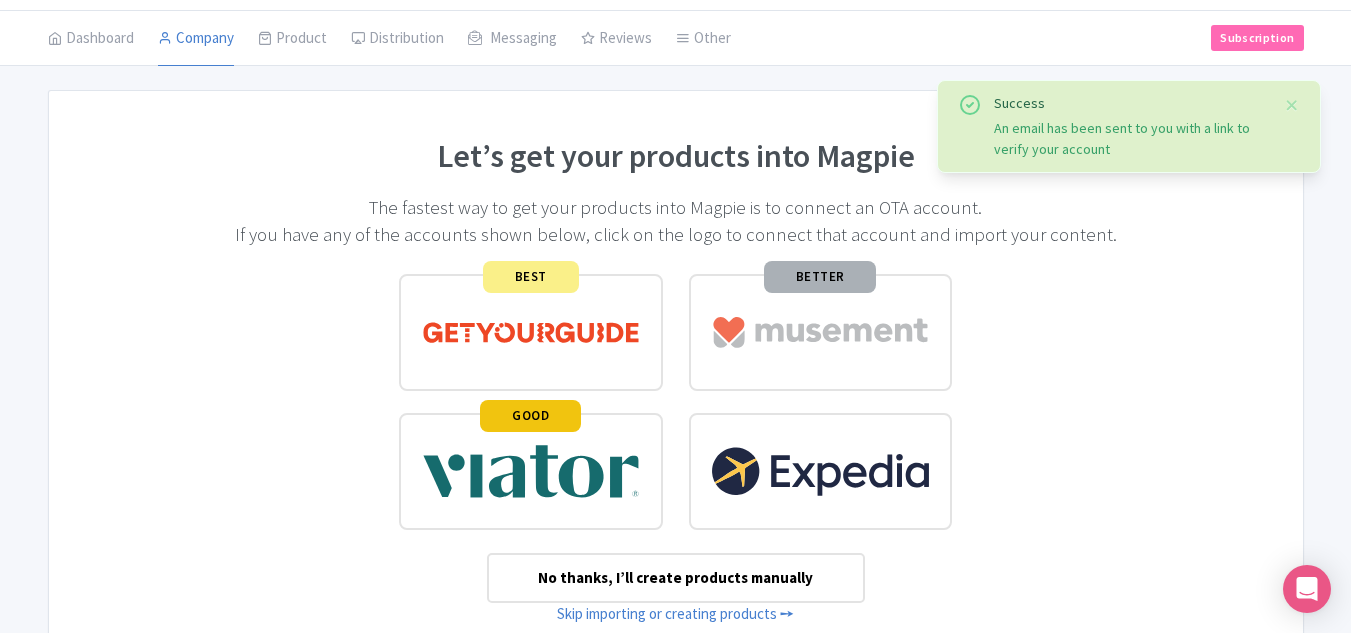 scroll, scrollTop: 198, scrollLeft: 0, axis: vertical 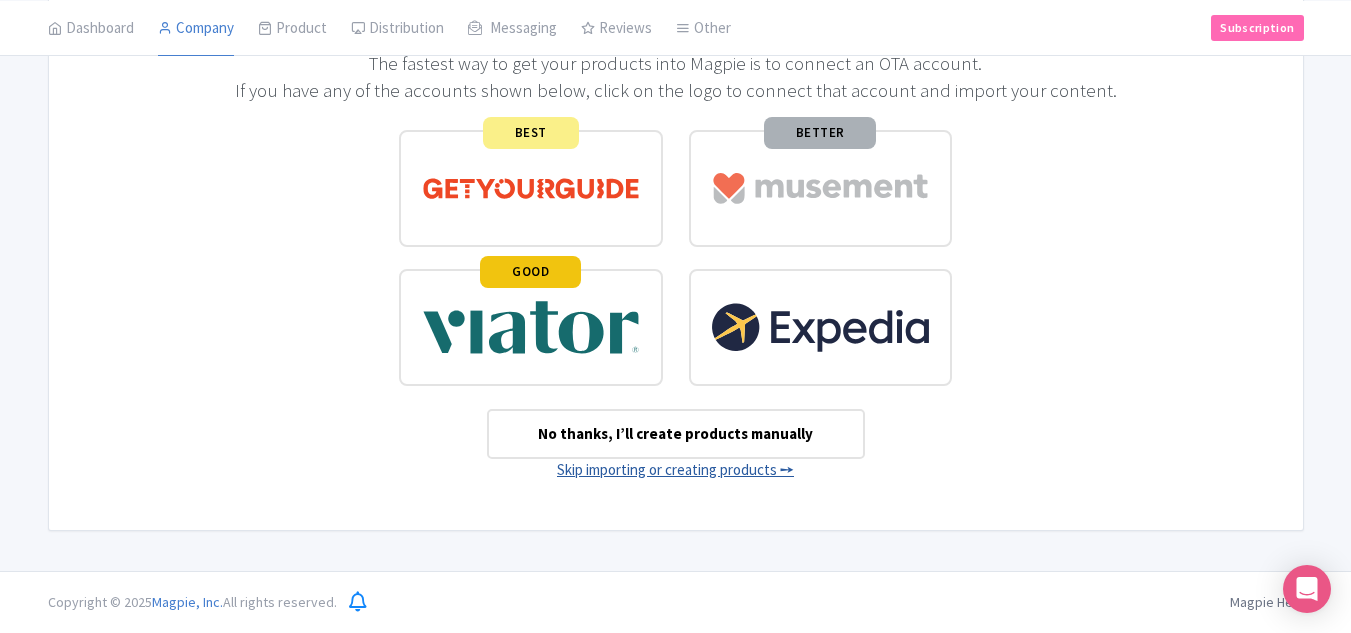 click on "Skip importing or creating products ➙" at bounding box center (675, 469) 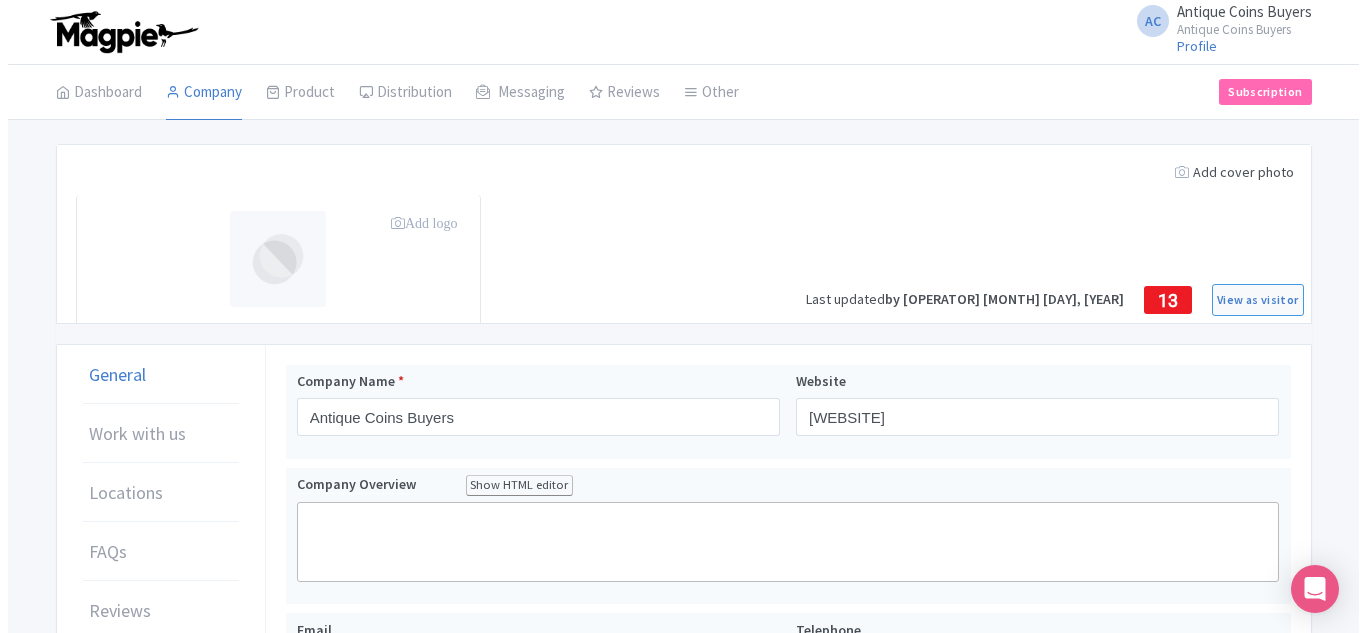 scroll, scrollTop: 0, scrollLeft: 0, axis: both 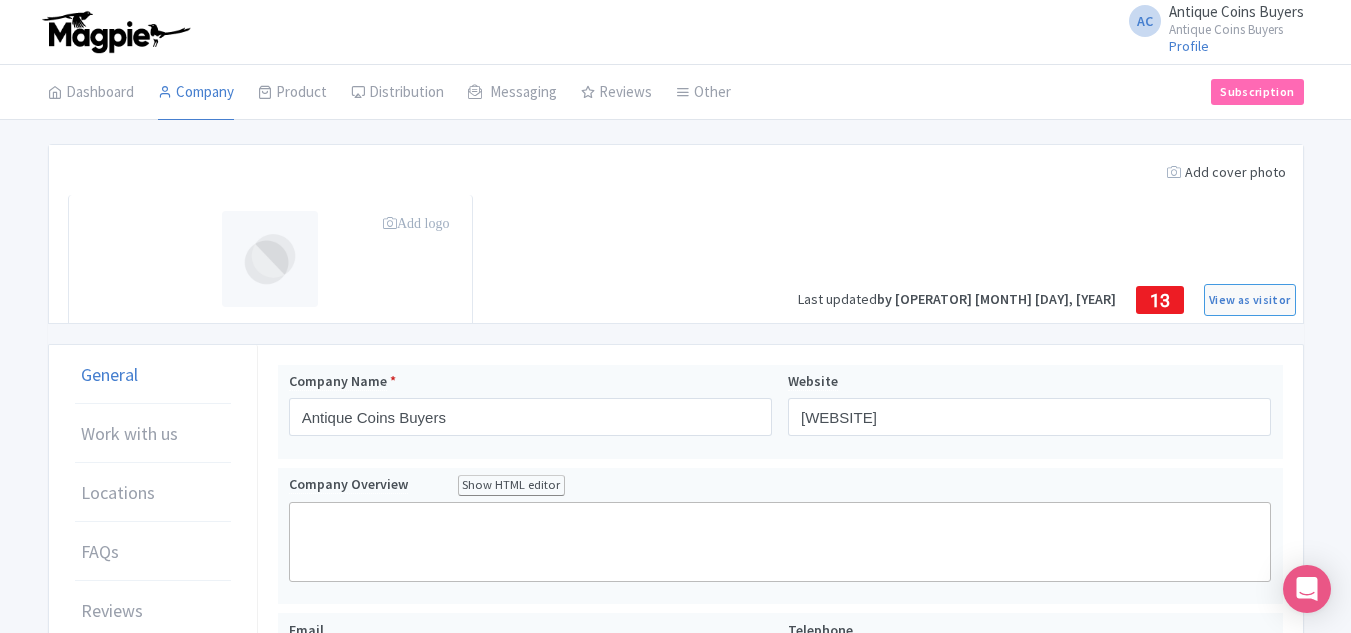 click on "Add logo" at bounding box center (416, 223) 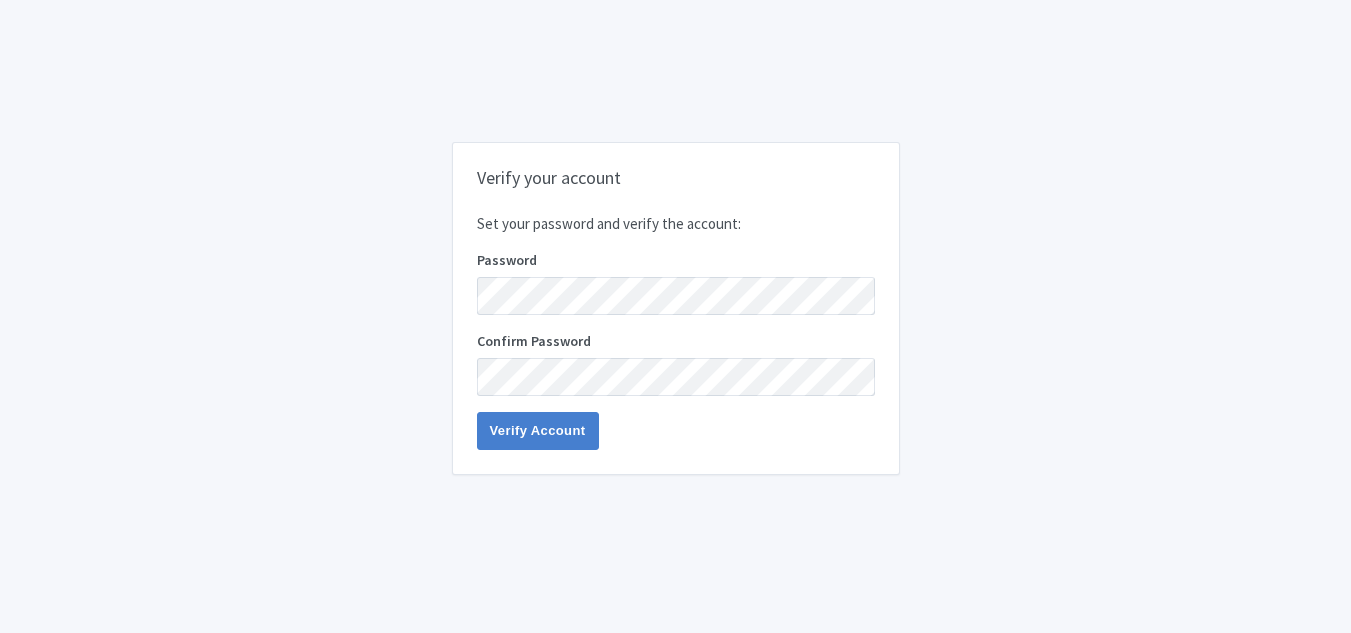 scroll, scrollTop: 0, scrollLeft: 0, axis: both 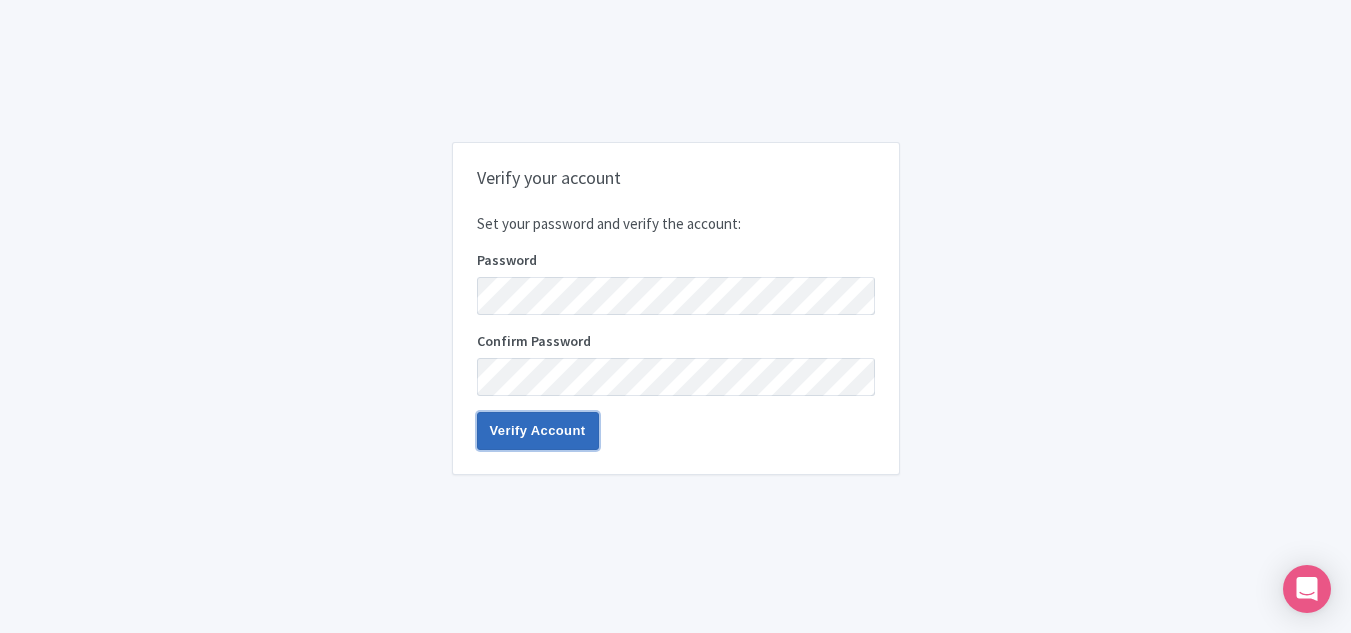 click on "Verify Account" at bounding box center (538, 431) 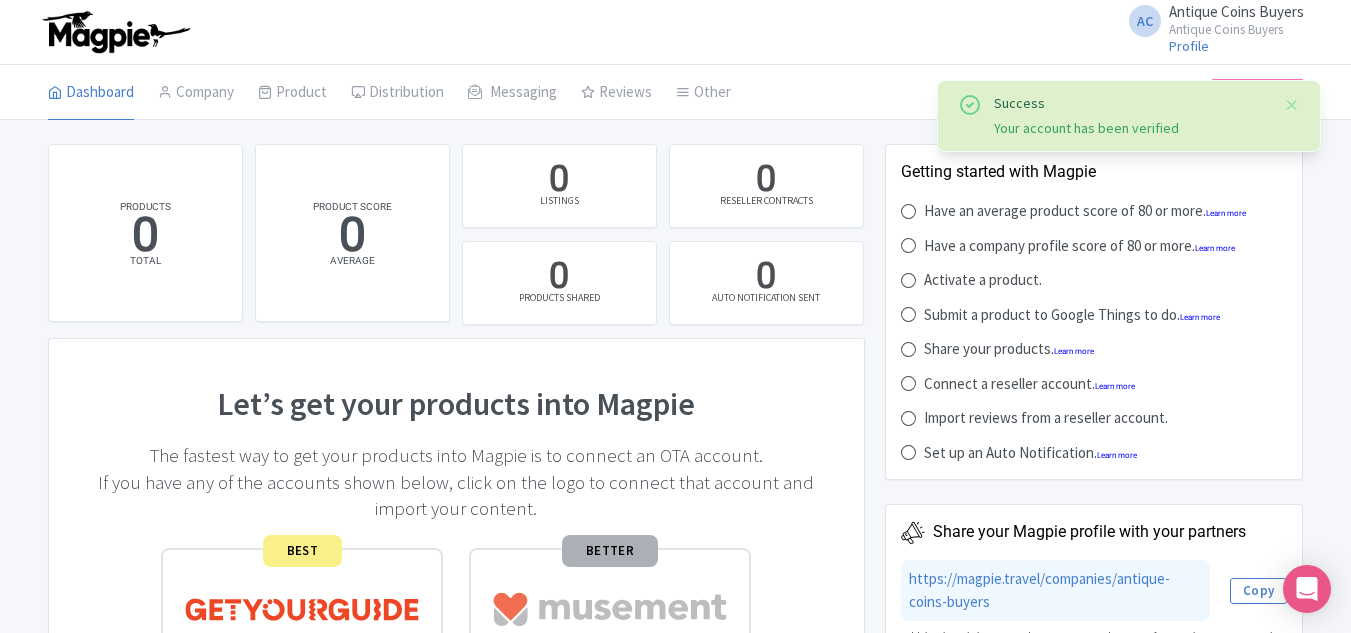 scroll, scrollTop: 0, scrollLeft: 0, axis: both 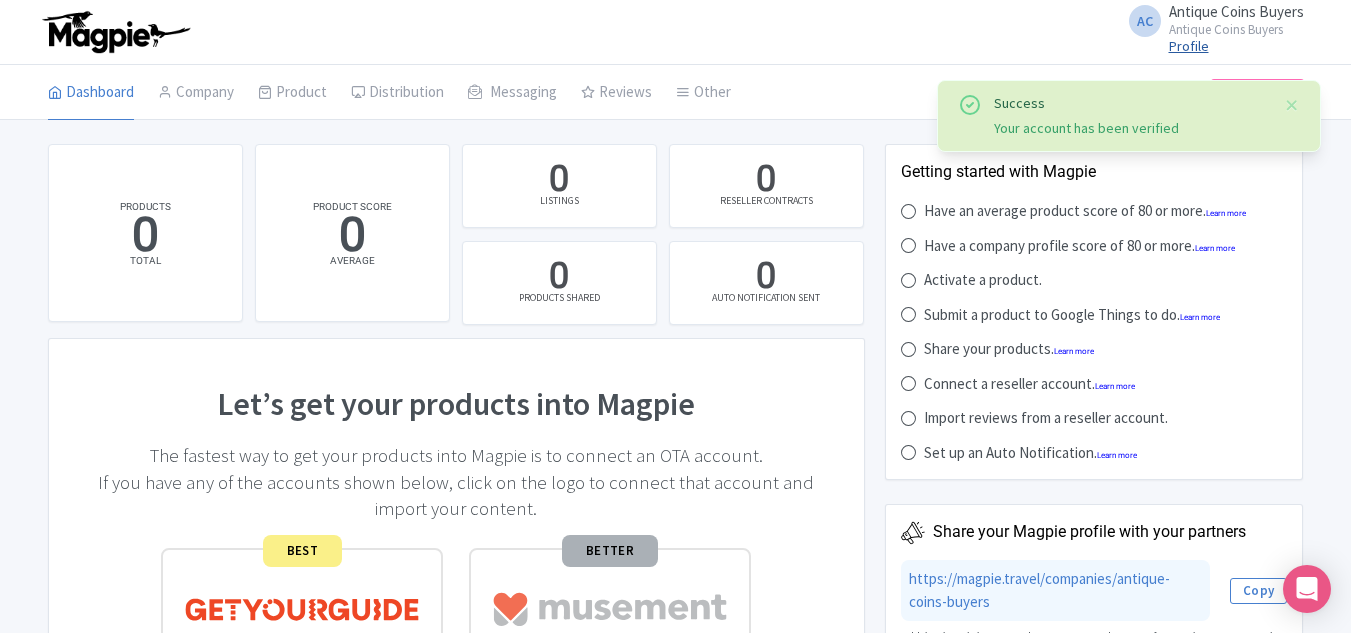 click on "Profile" at bounding box center [1189, 46] 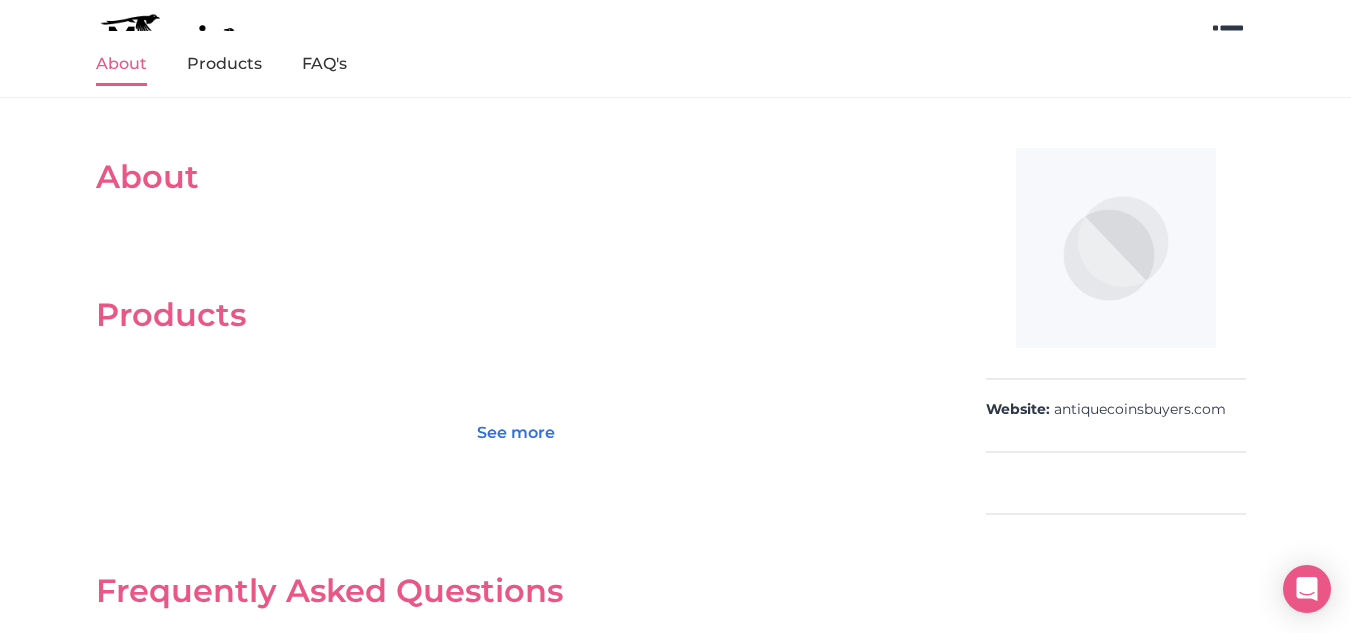scroll, scrollTop: 0, scrollLeft: 0, axis: both 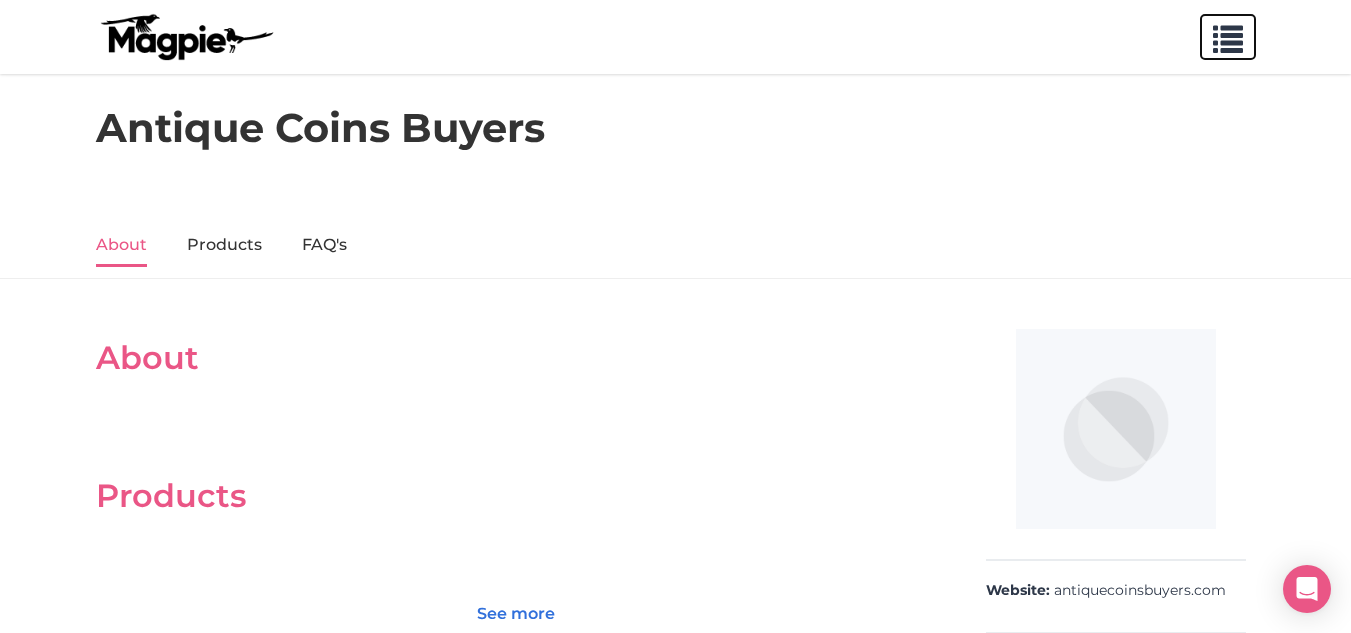 click at bounding box center (1228, 35) 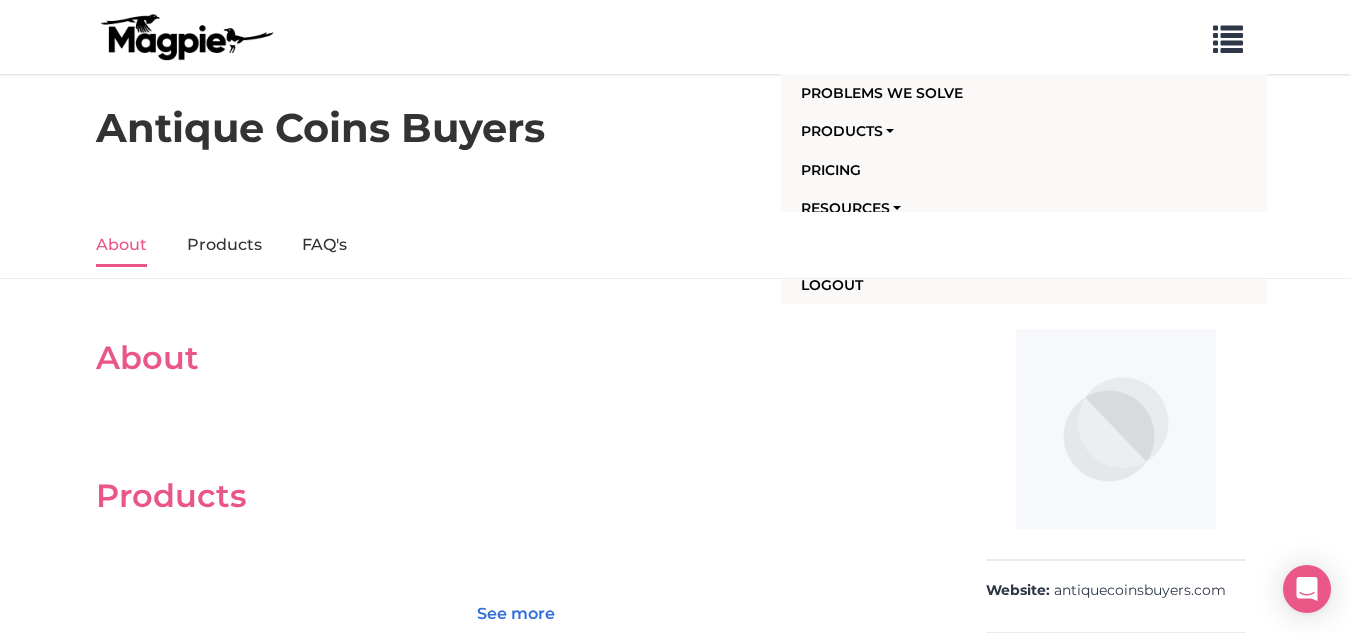 click on "About
Products
FAQ's" at bounding box center (675, 245) 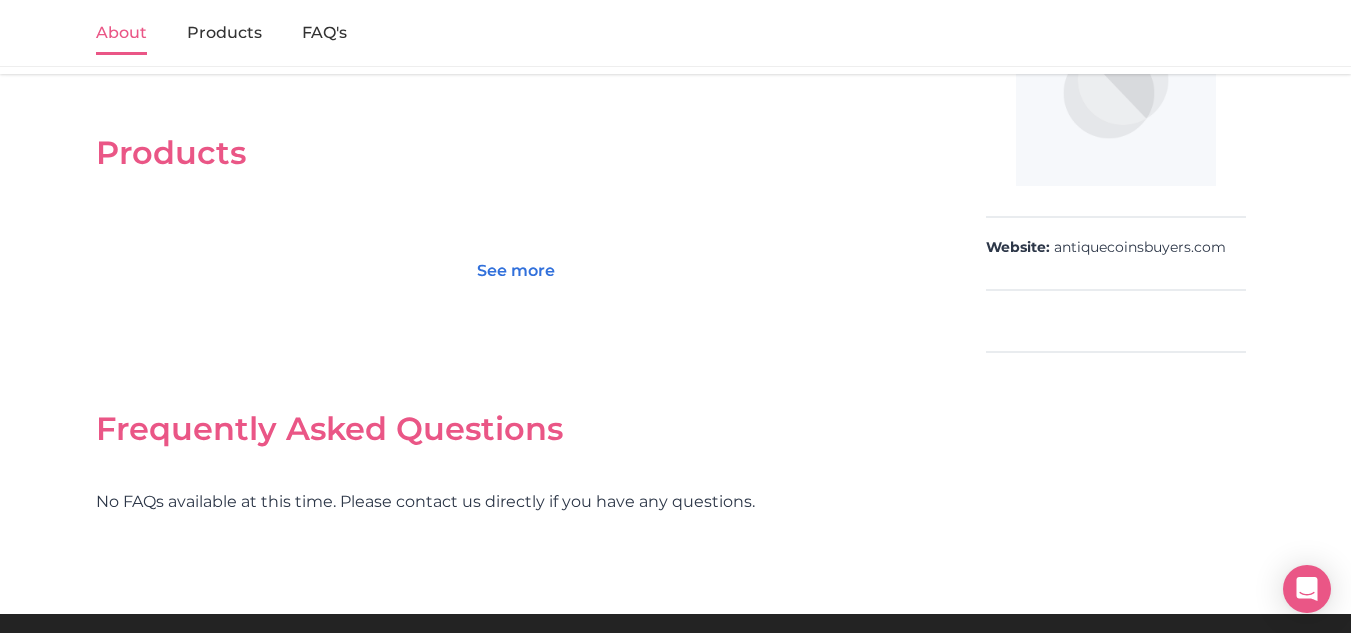 scroll, scrollTop: 408, scrollLeft: 0, axis: vertical 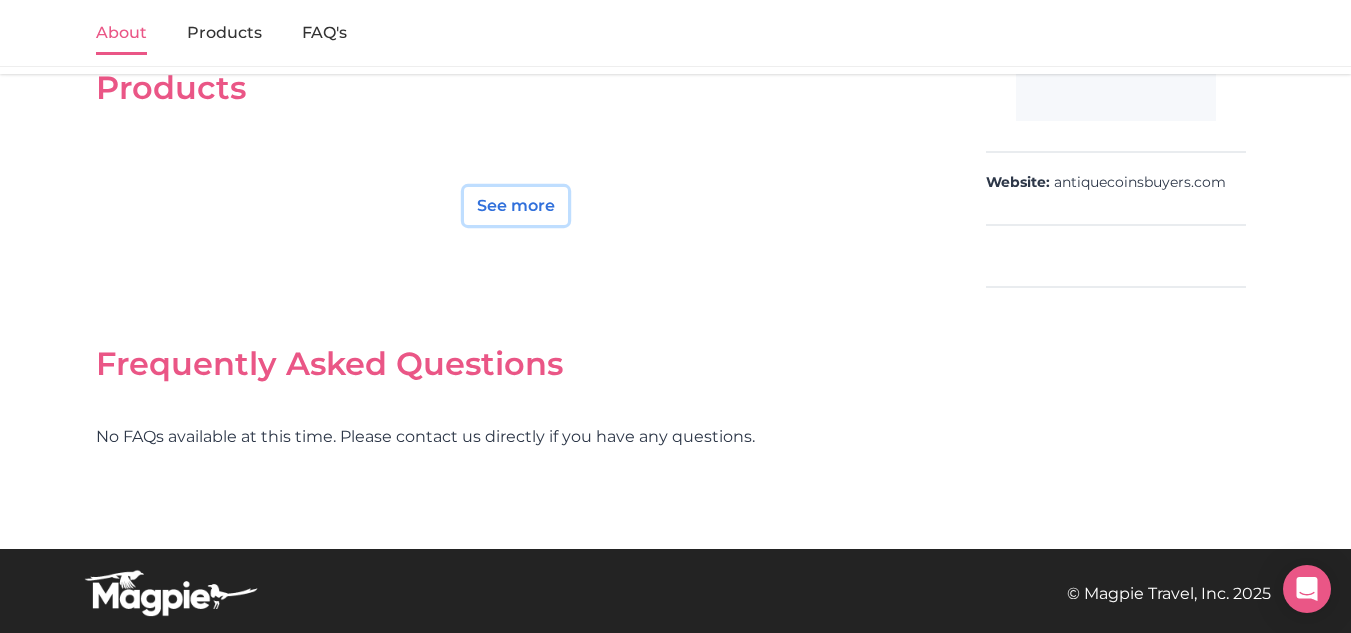 click on "See more" at bounding box center (516, 206) 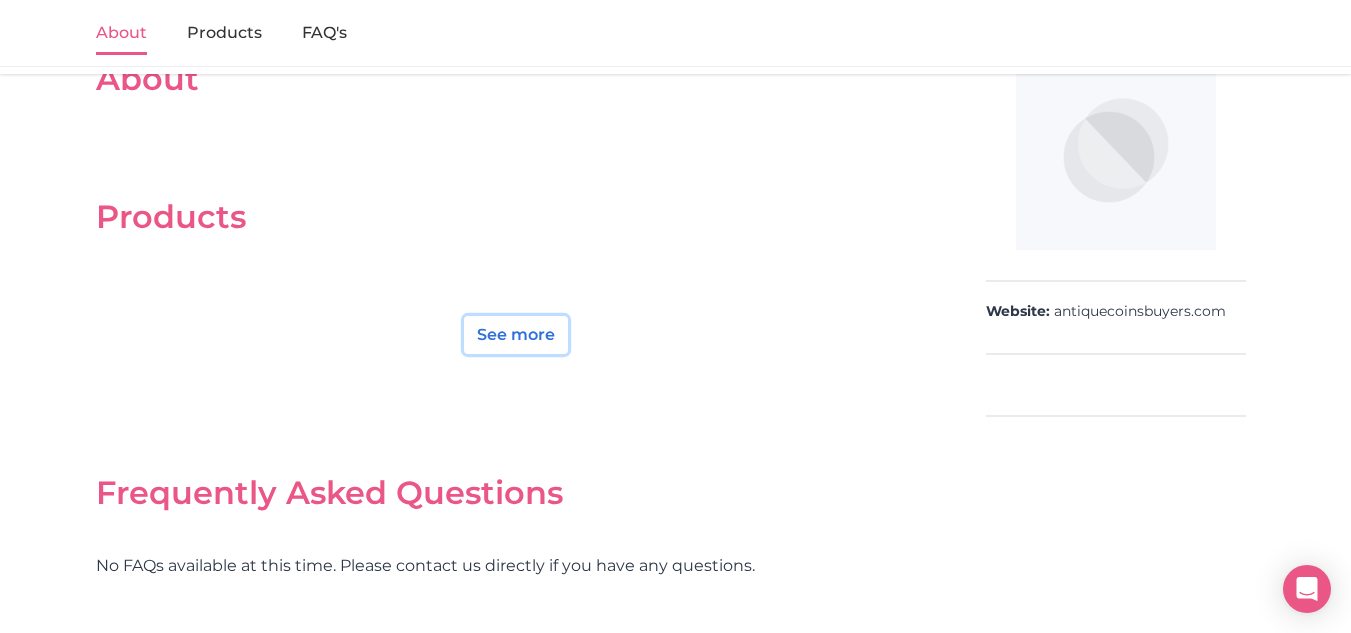 scroll, scrollTop: 0, scrollLeft: 0, axis: both 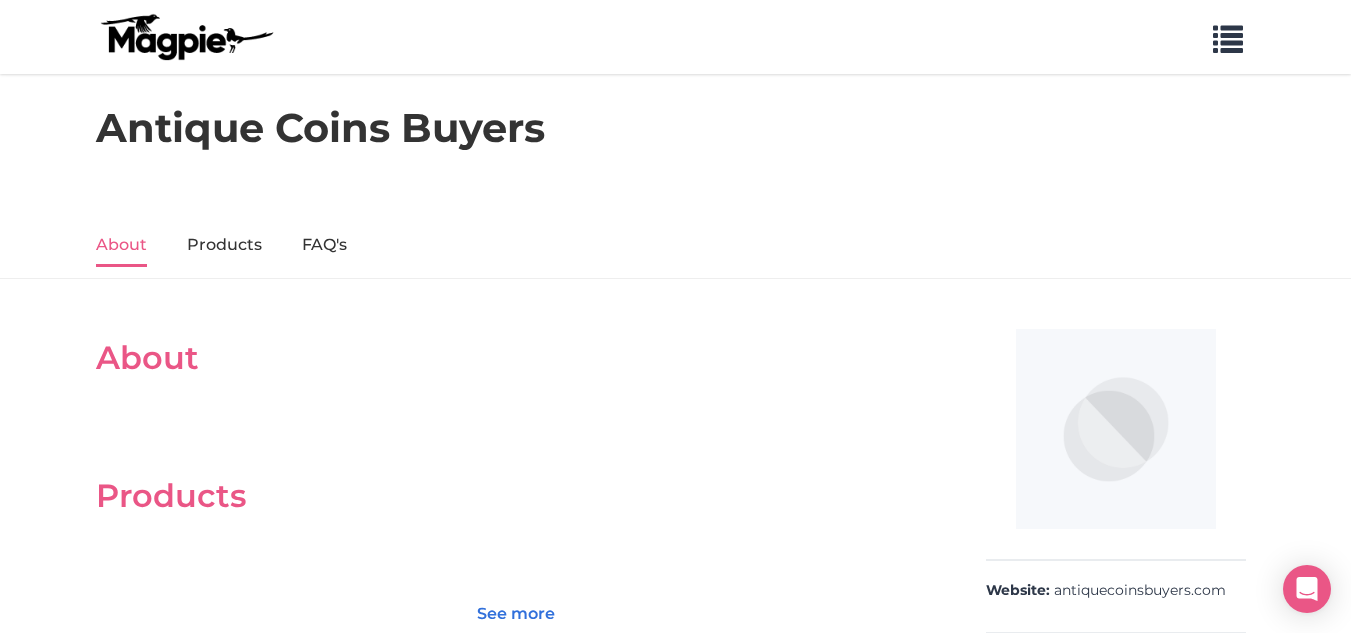 click at bounding box center [1116, 429] 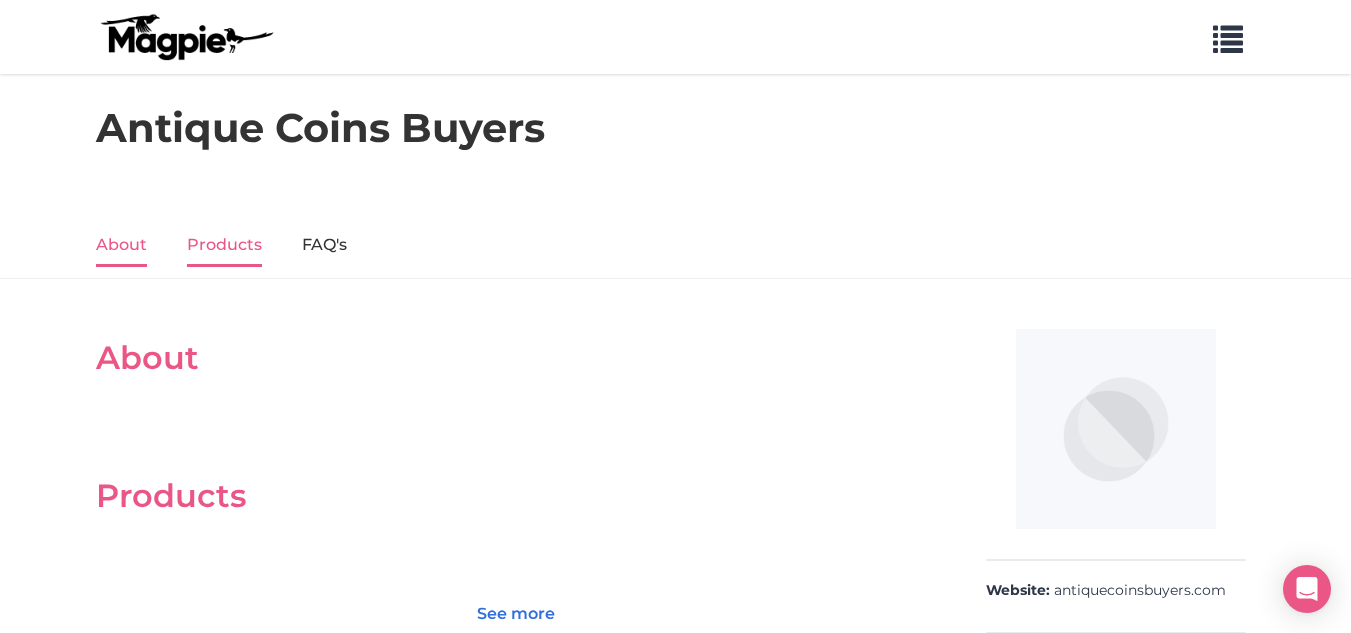 click on "Products" at bounding box center (224, 246) 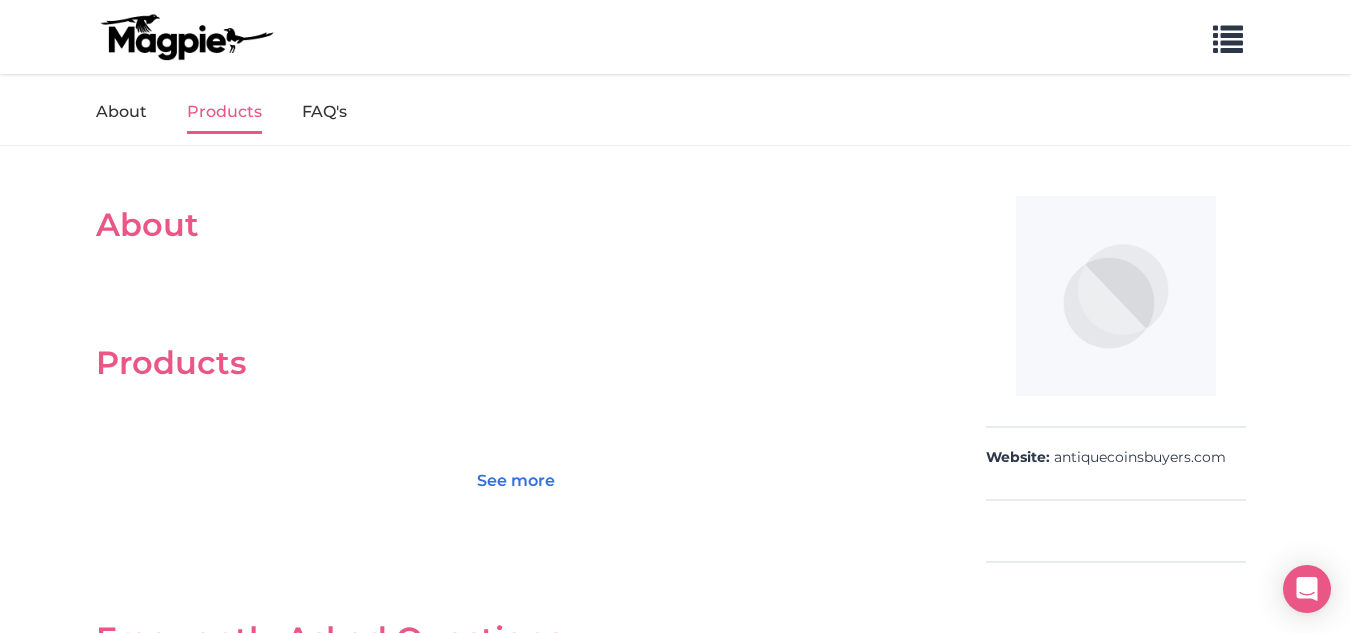 scroll, scrollTop: 0, scrollLeft: 0, axis: both 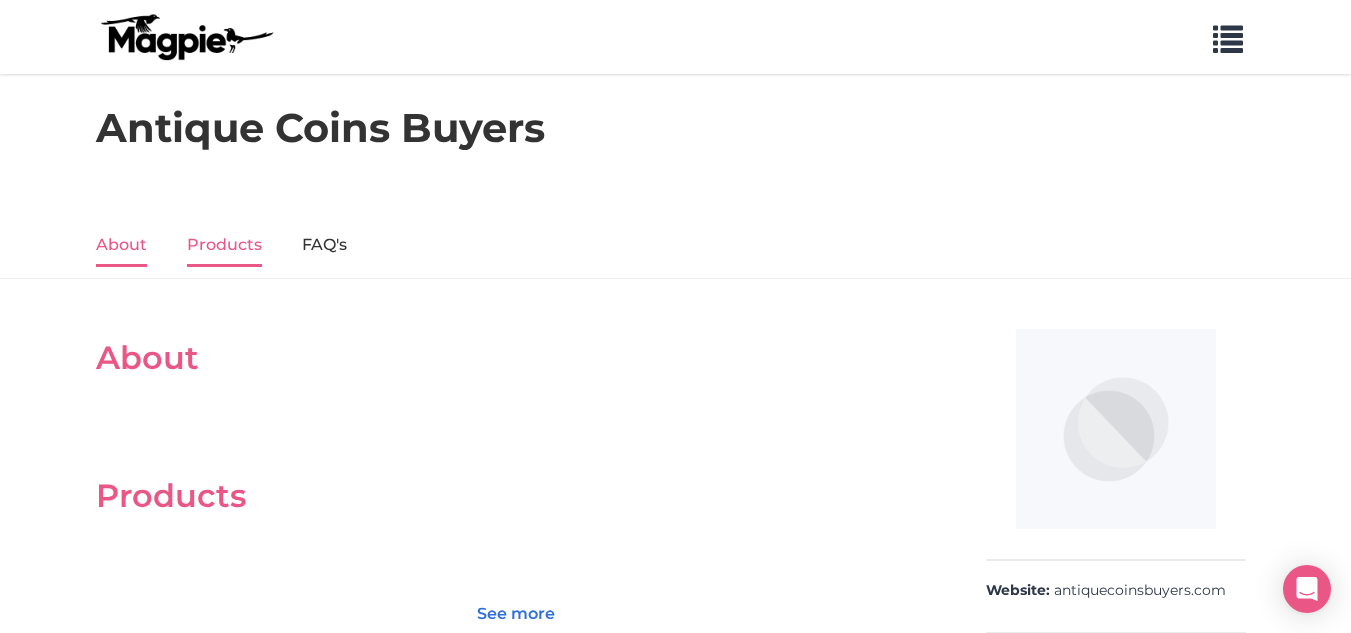 click on "About" at bounding box center [121, 246] 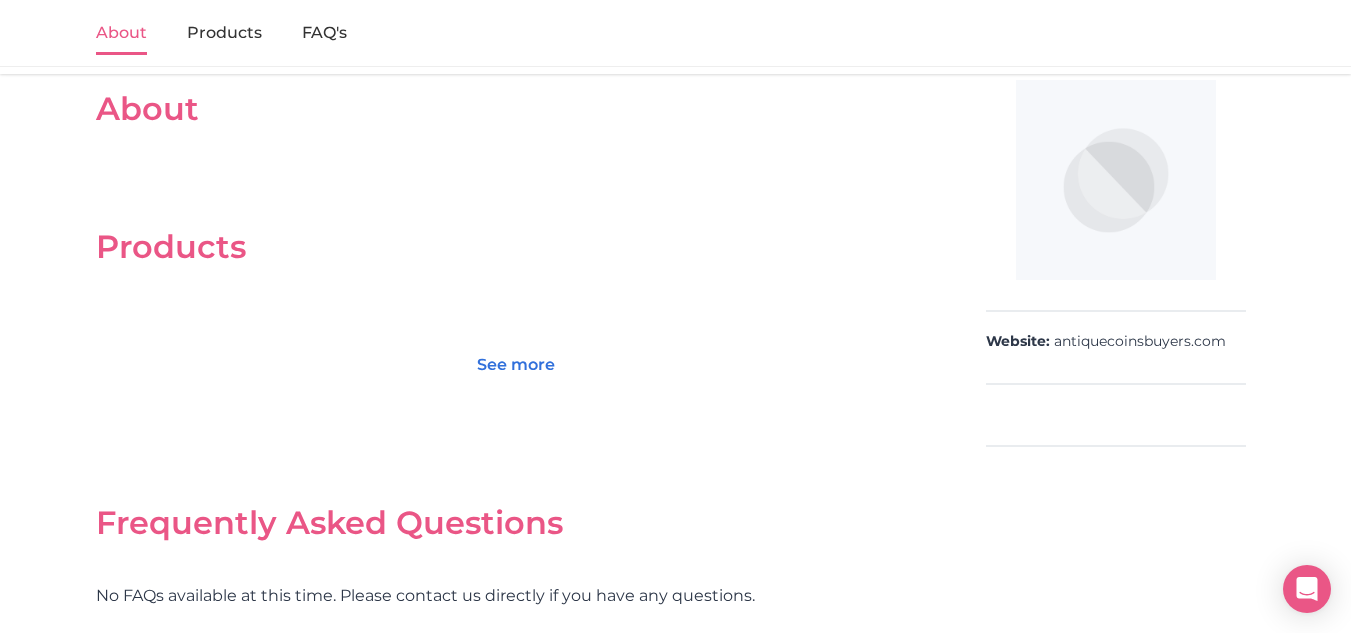 scroll, scrollTop: 149, scrollLeft: 0, axis: vertical 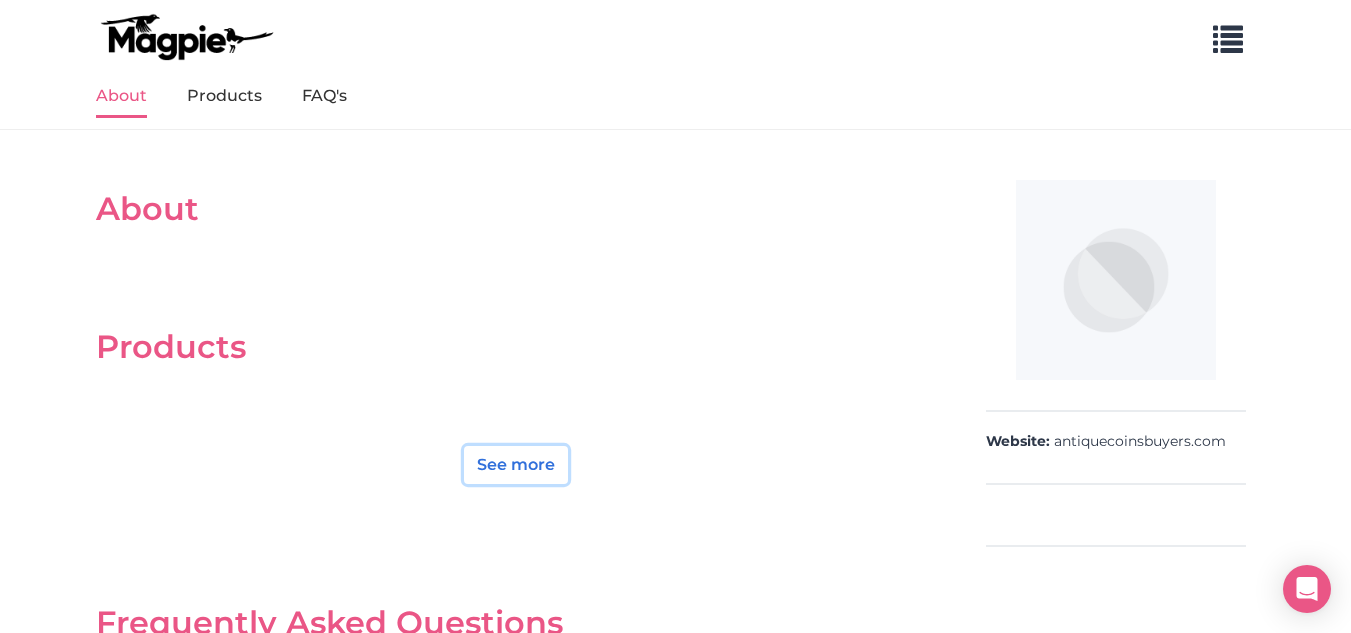 click on "See more" at bounding box center (516, 465) 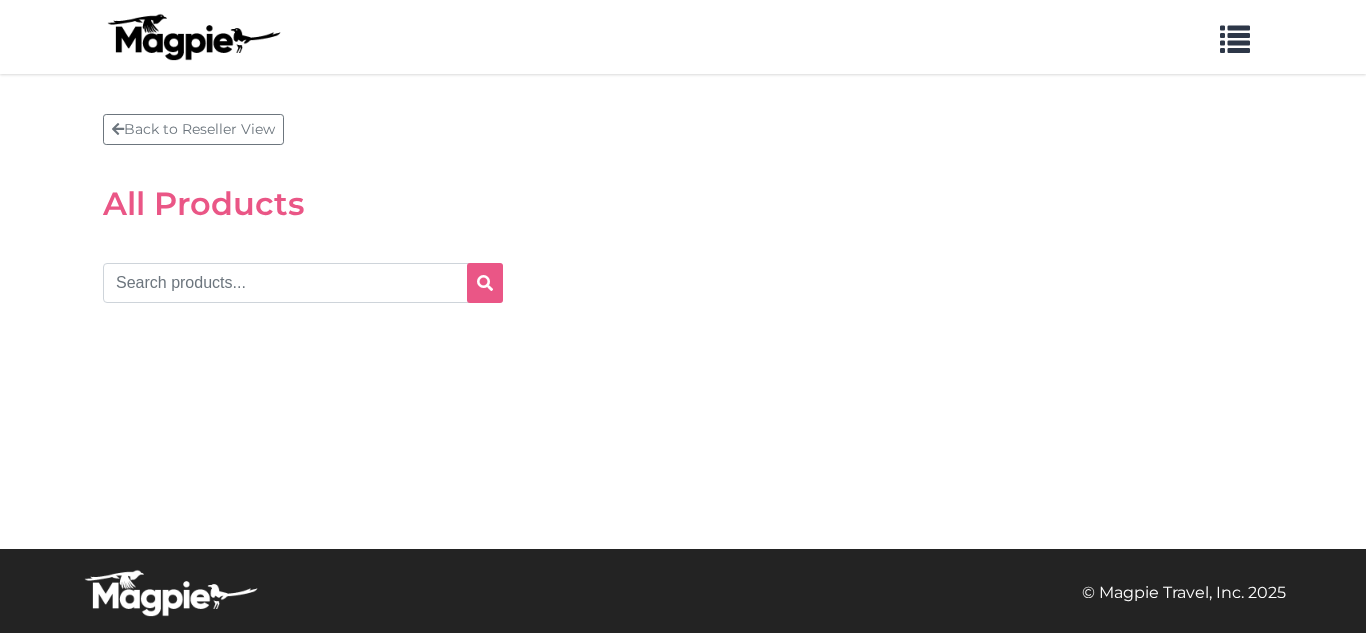 scroll, scrollTop: 0, scrollLeft: 0, axis: both 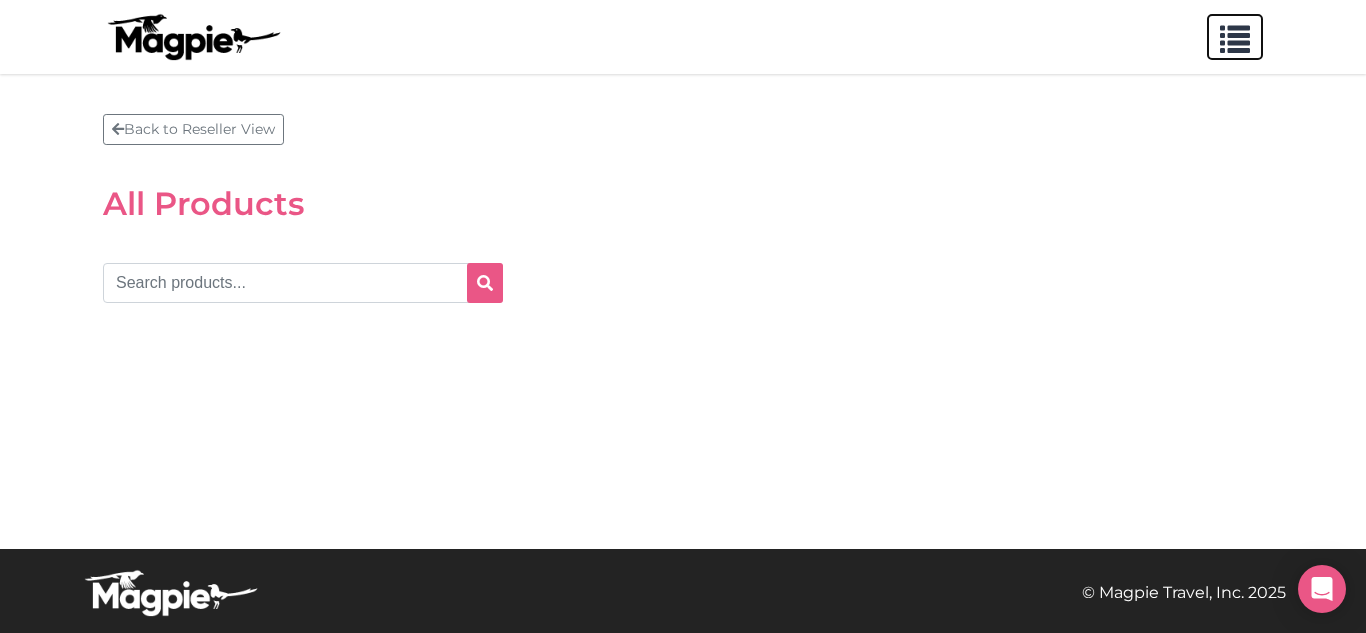 click at bounding box center [1235, 35] 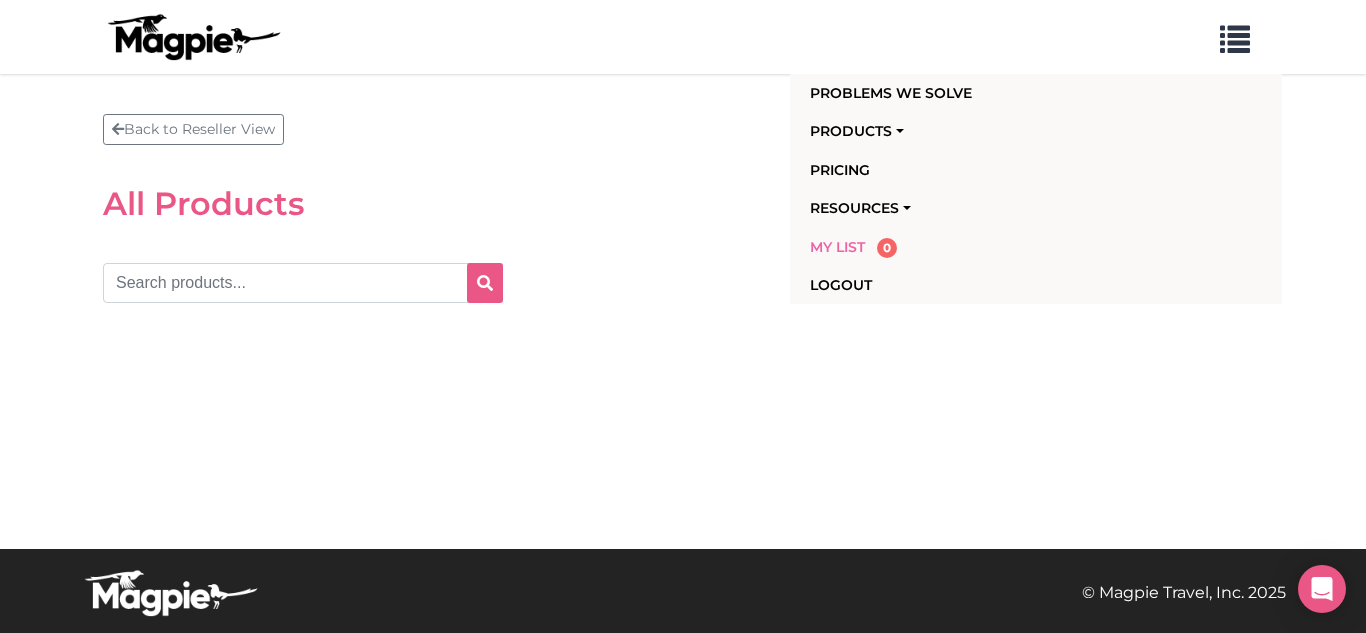 click on "My List" at bounding box center (837, 247) 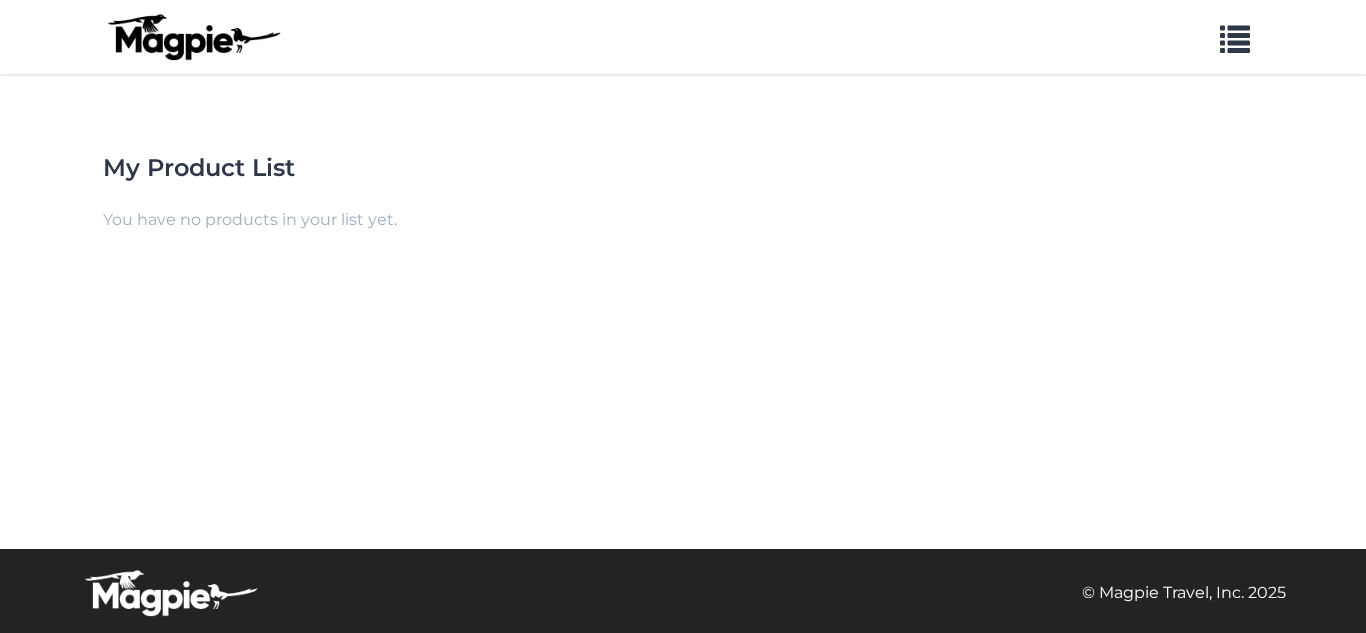 scroll, scrollTop: 0, scrollLeft: 0, axis: both 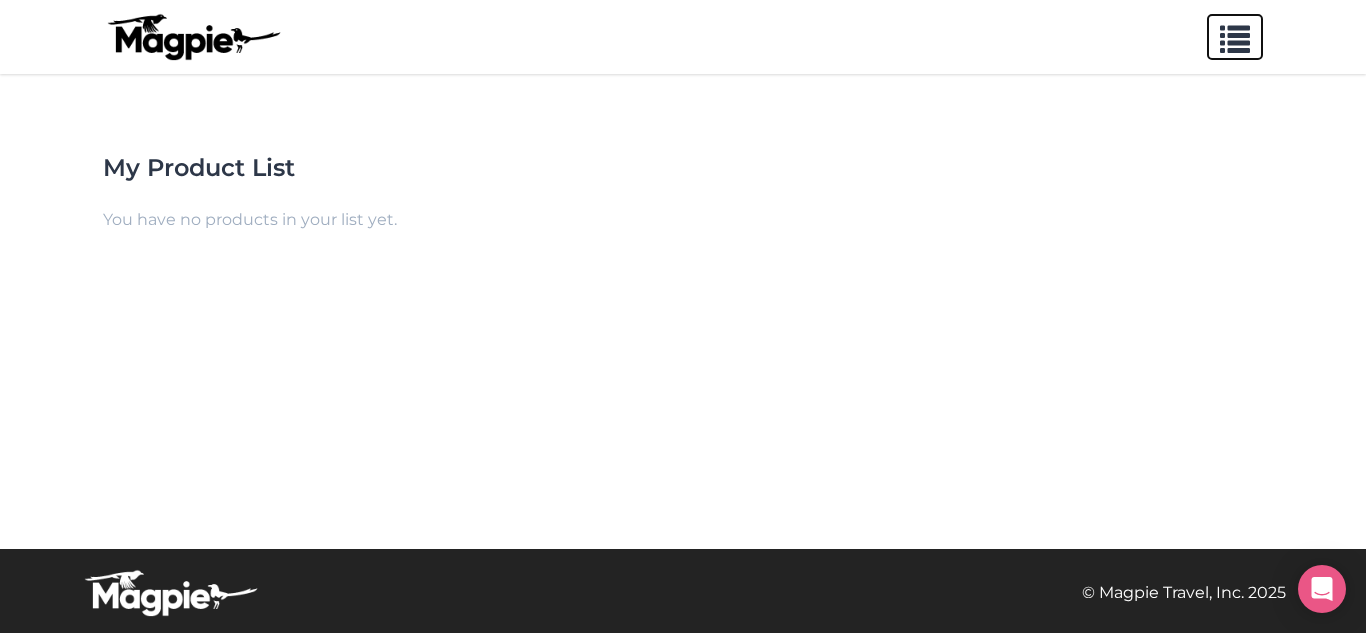 click at bounding box center [1235, 35] 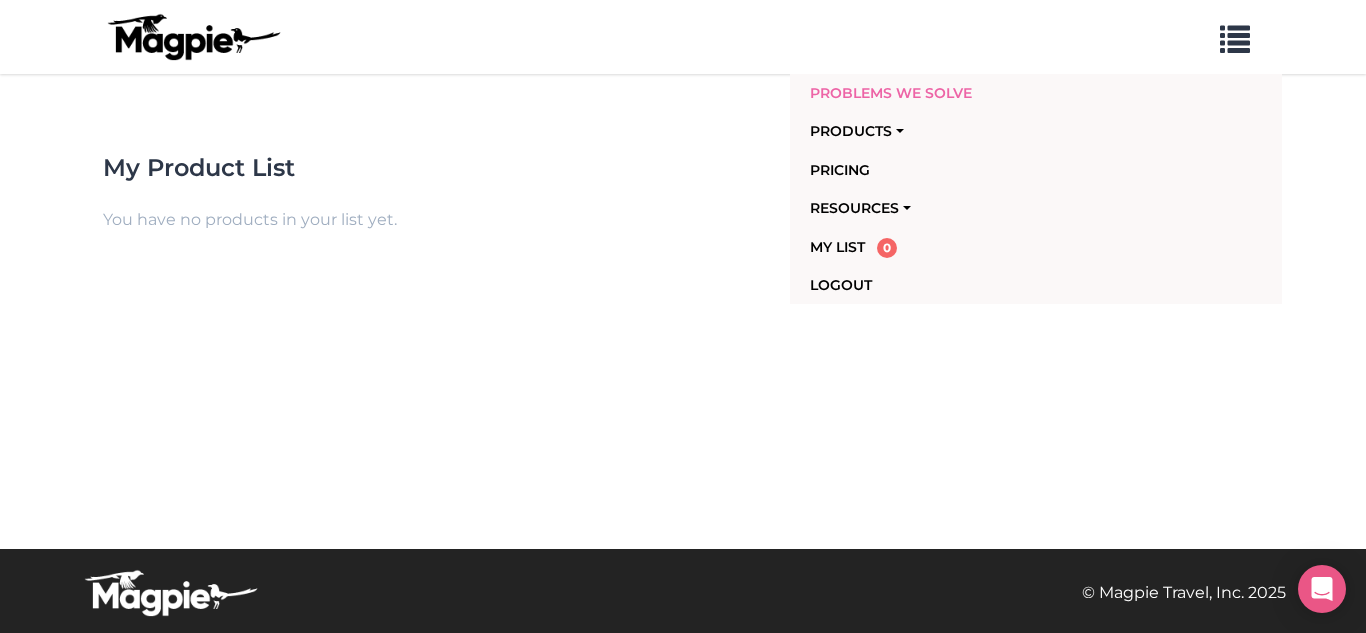 click on "Problems we solve" at bounding box center [996, 93] 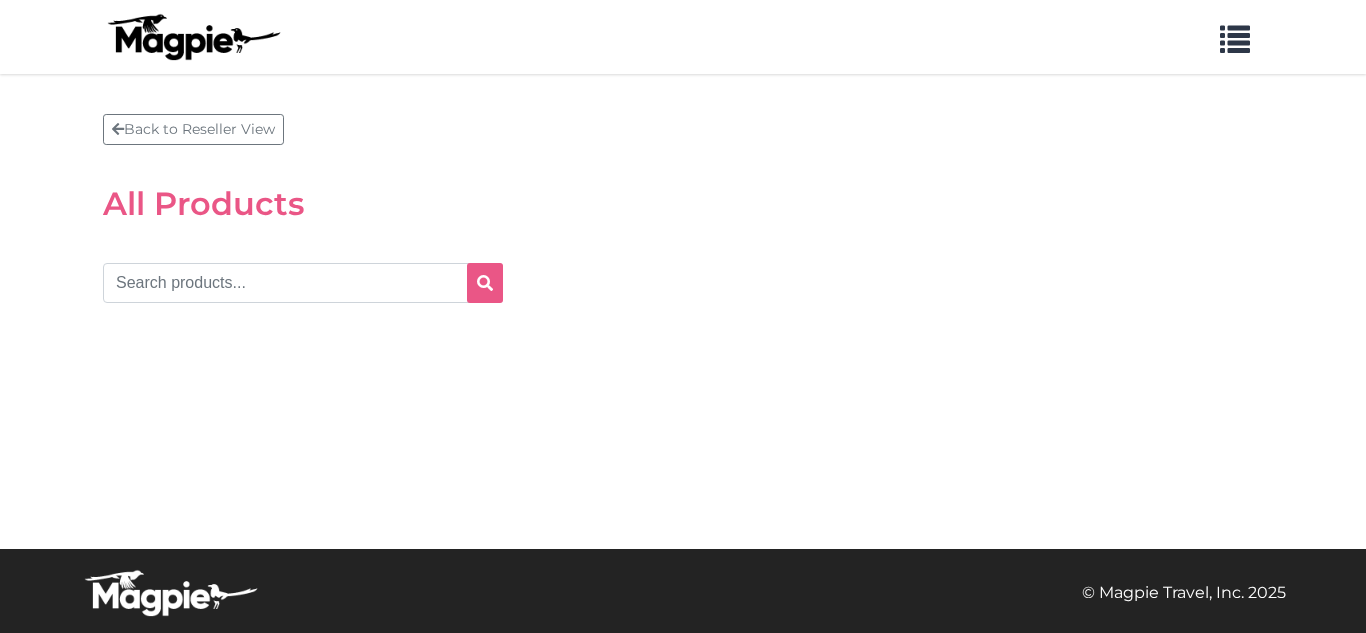 scroll, scrollTop: 0, scrollLeft: 0, axis: both 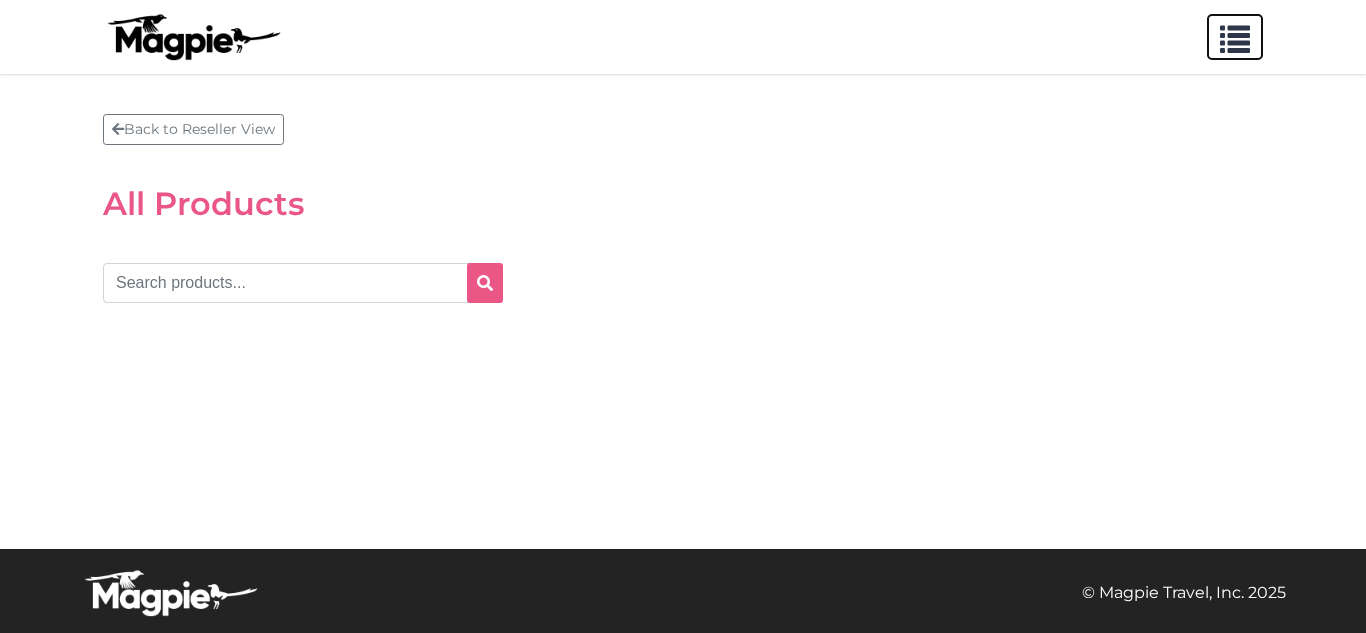 drag, startPoint x: 1254, startPoint y: 26, endPoint x: 1244, endPoint y: 29, distance: 10.440307 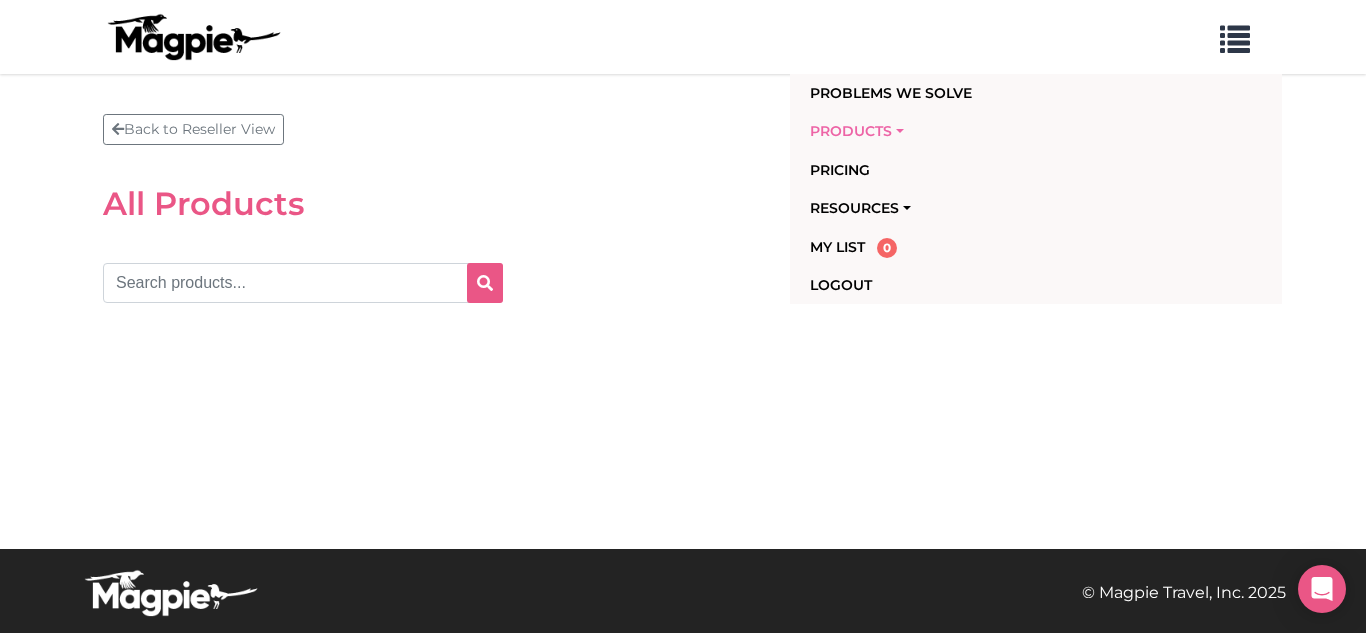 click on "Products" at bounding box center (996, 131) 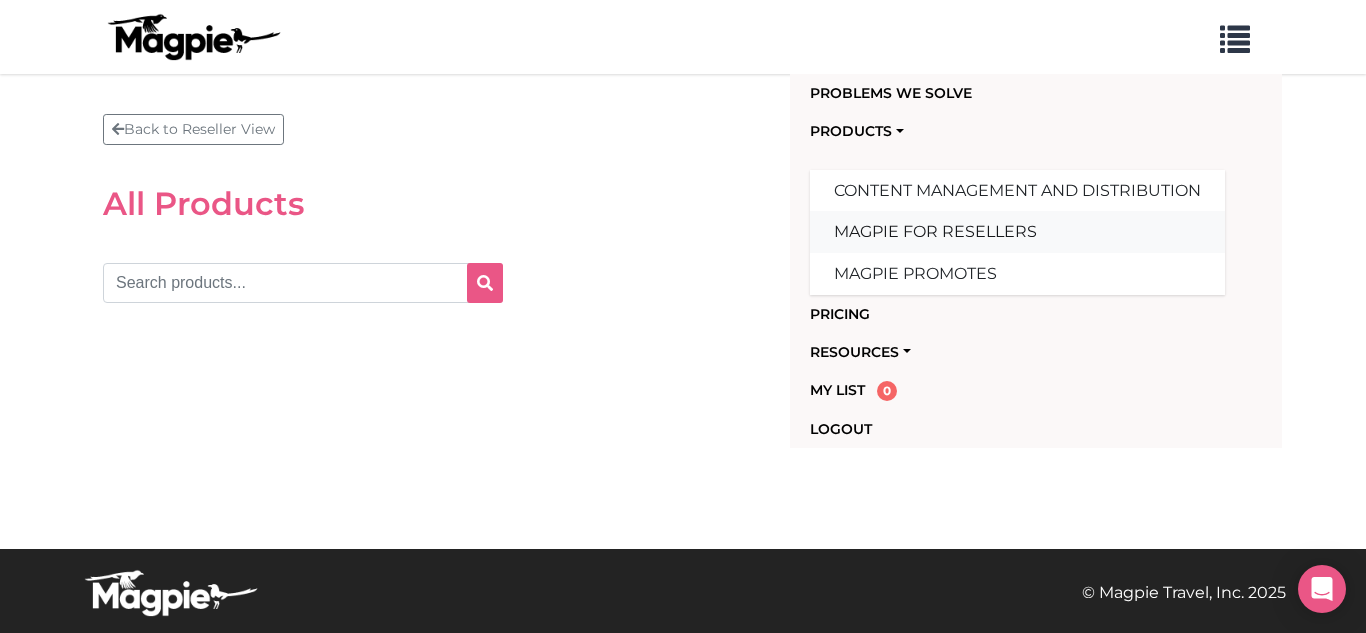 click on "Magpie for Resellers" at bounding box center (1017, 232) 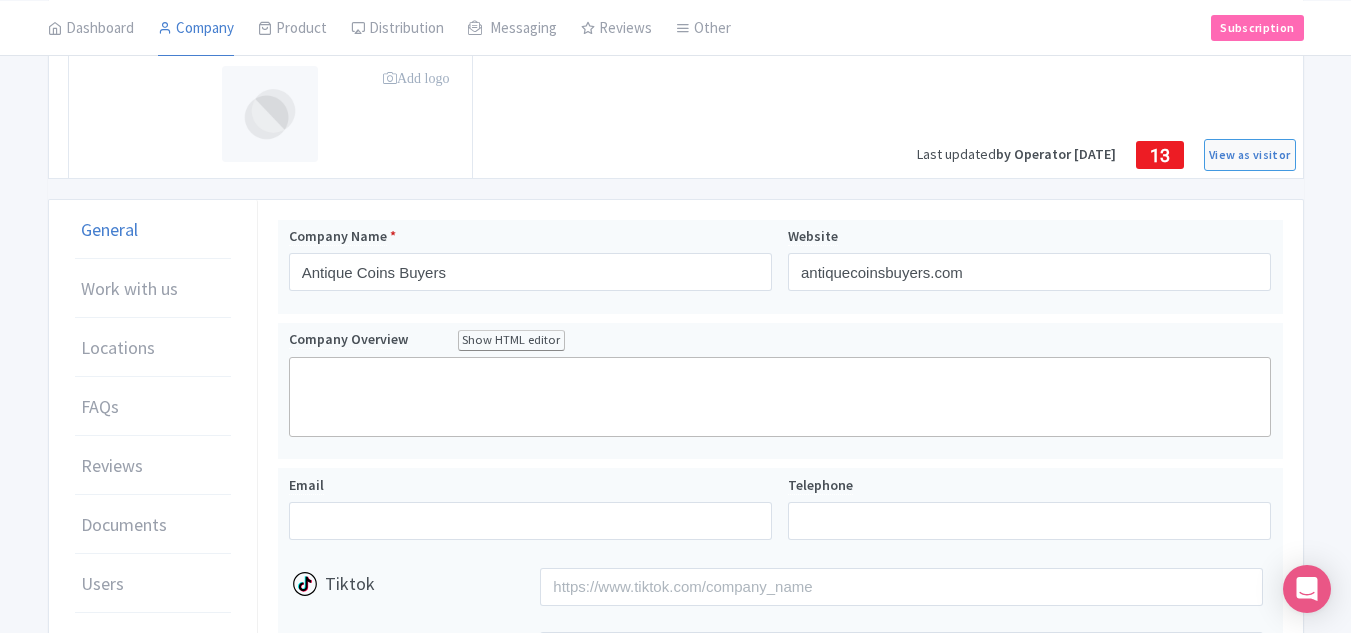 scroll, scrollTop: 200, scrollLeft: 0, axis: vertical 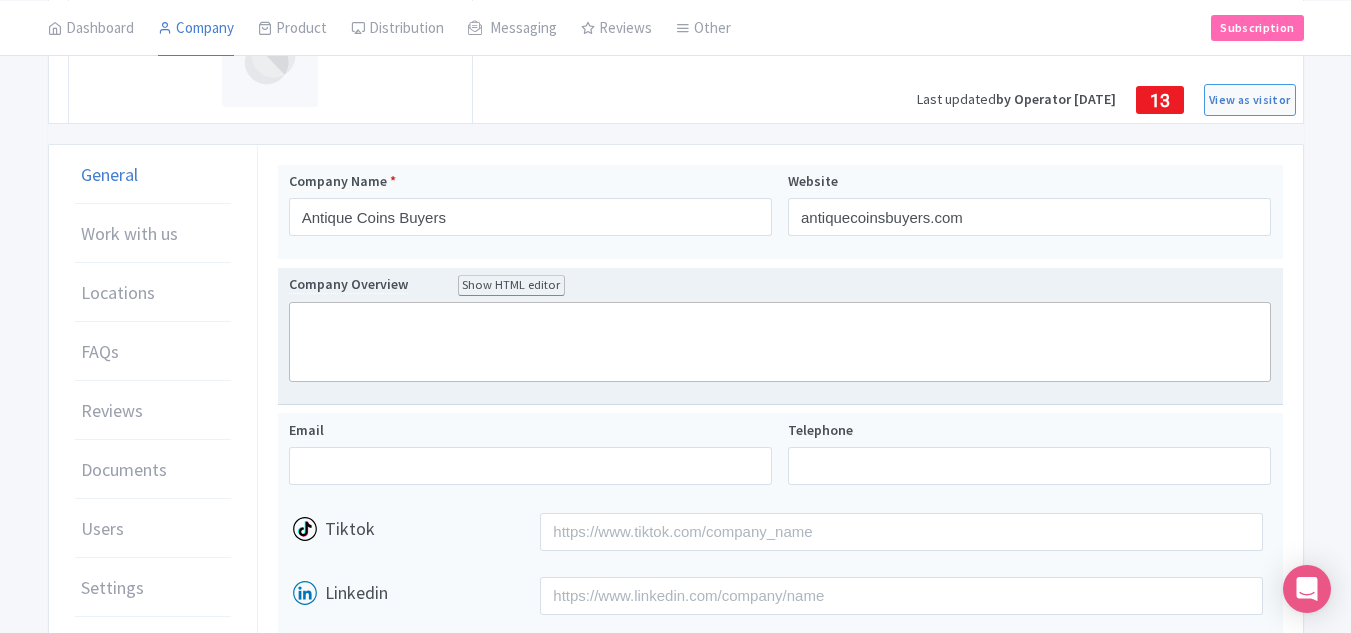 click 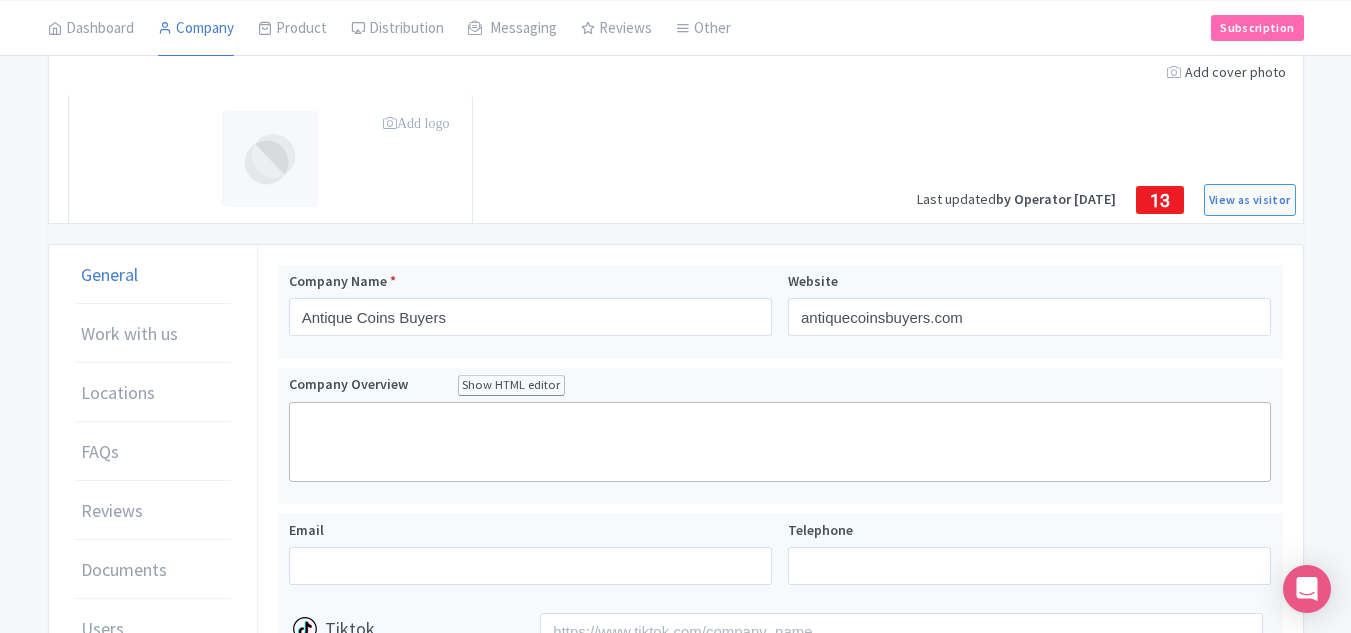 click on "Add logo" at bounding box center [416, 123] 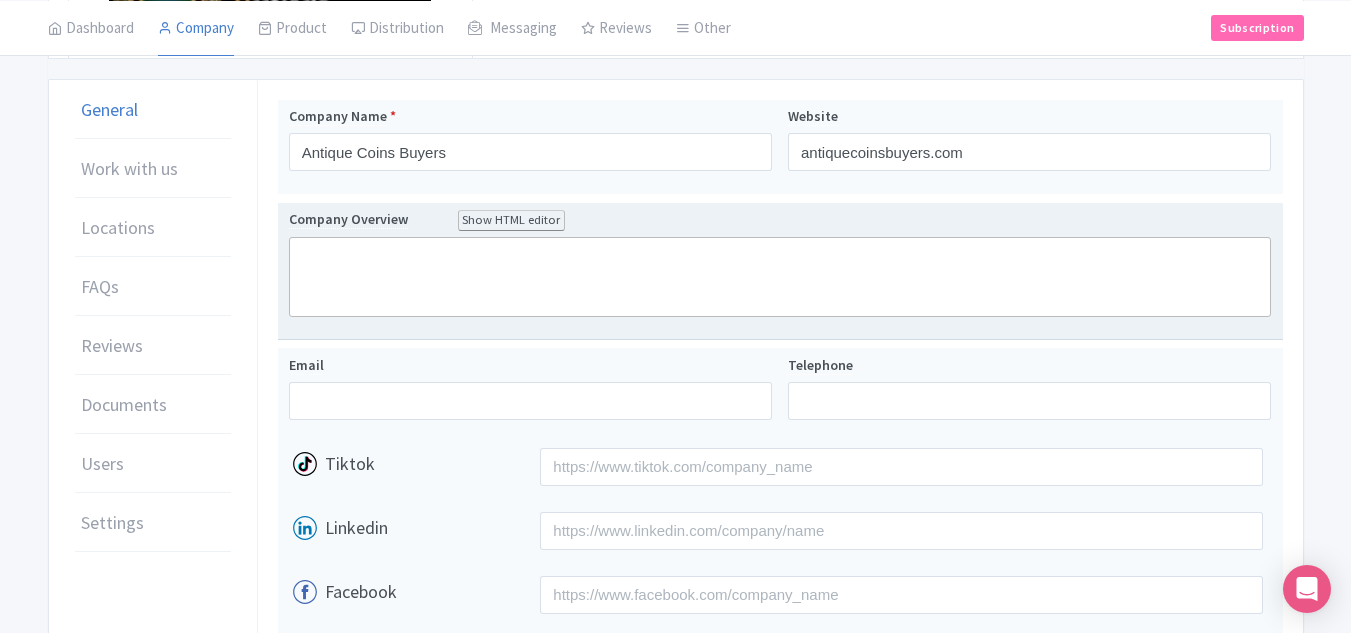 scroll, scrollTop: 300, scrollLeft: 0, axis: vertical 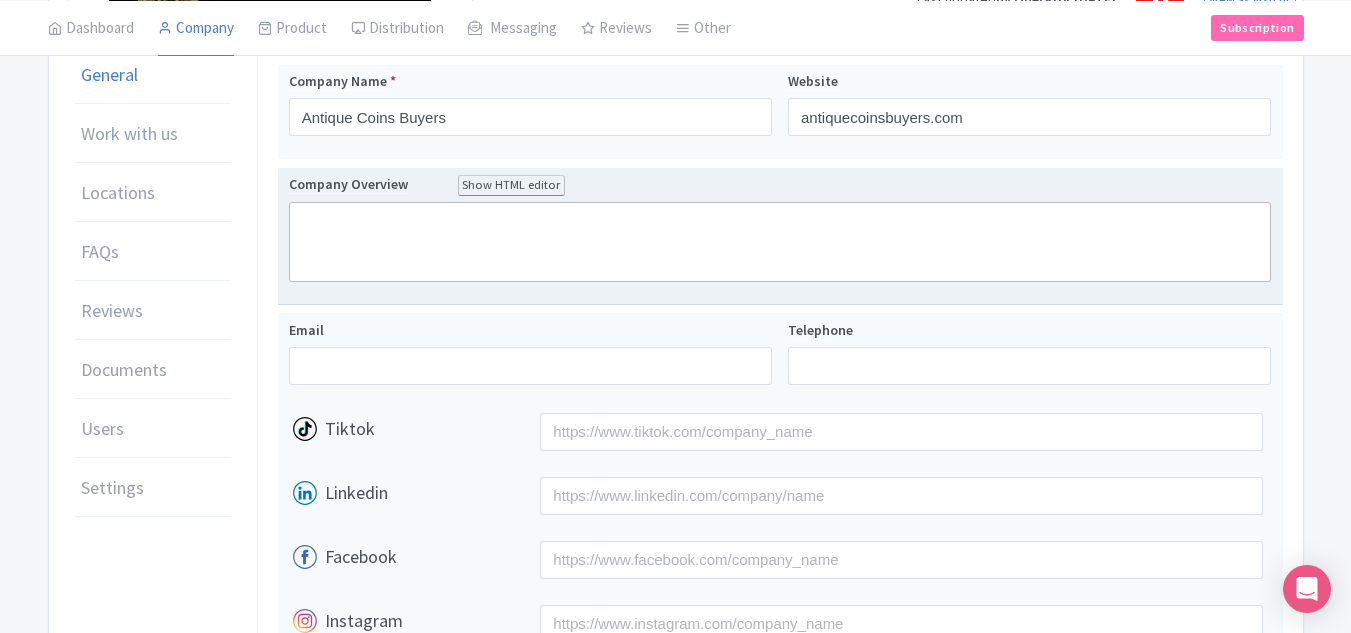 click 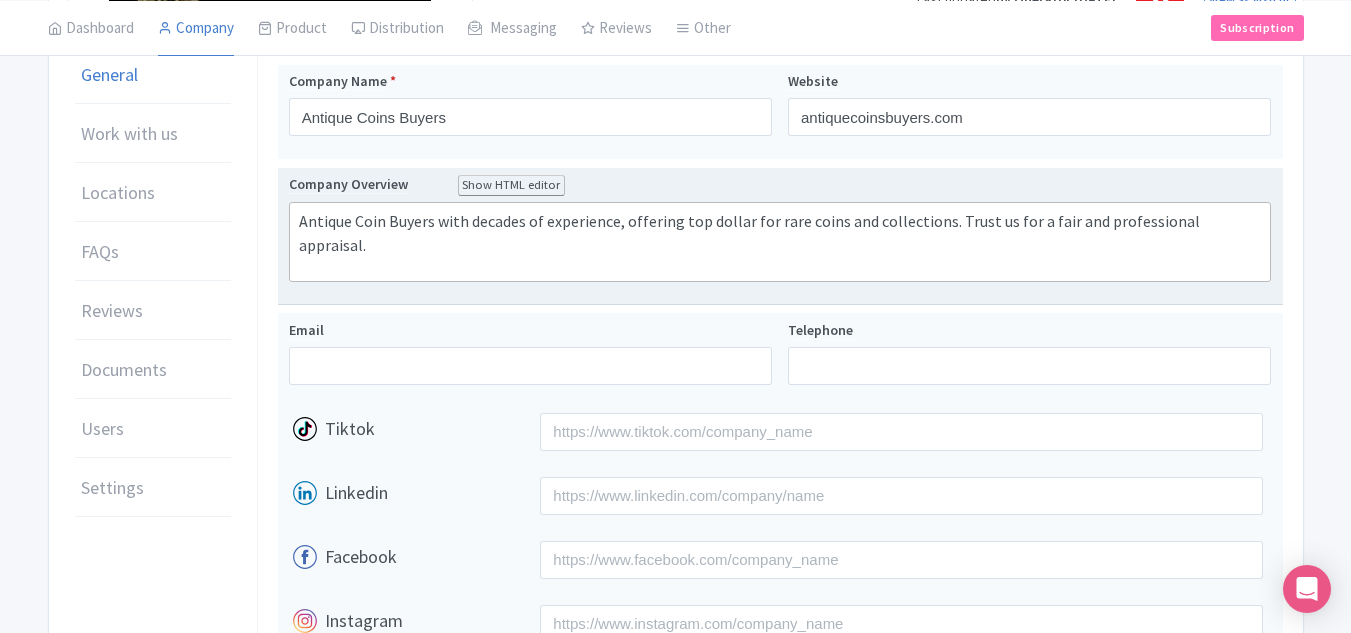 type on "<div>Antique Coin Buyers with decades of experience, offering top dollar for rare coins and collections. Trust us for a fair and professional appraisal.</div>" 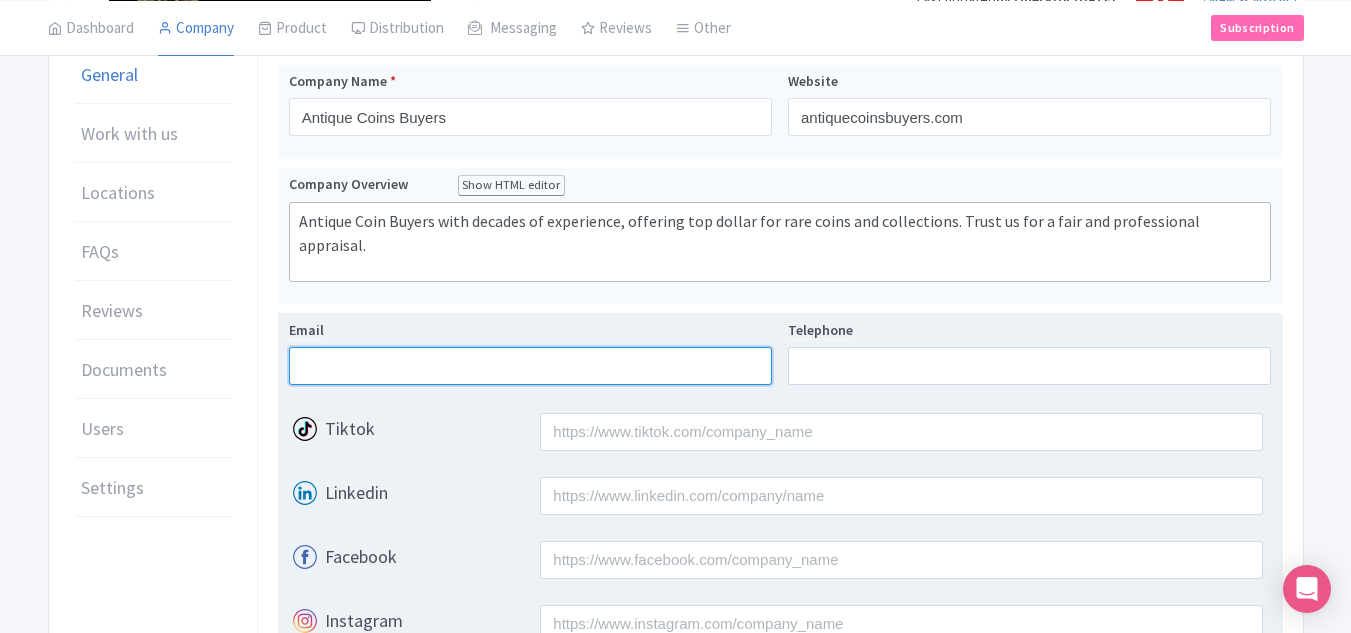 click on "Email" at bounding box center [530, 366] 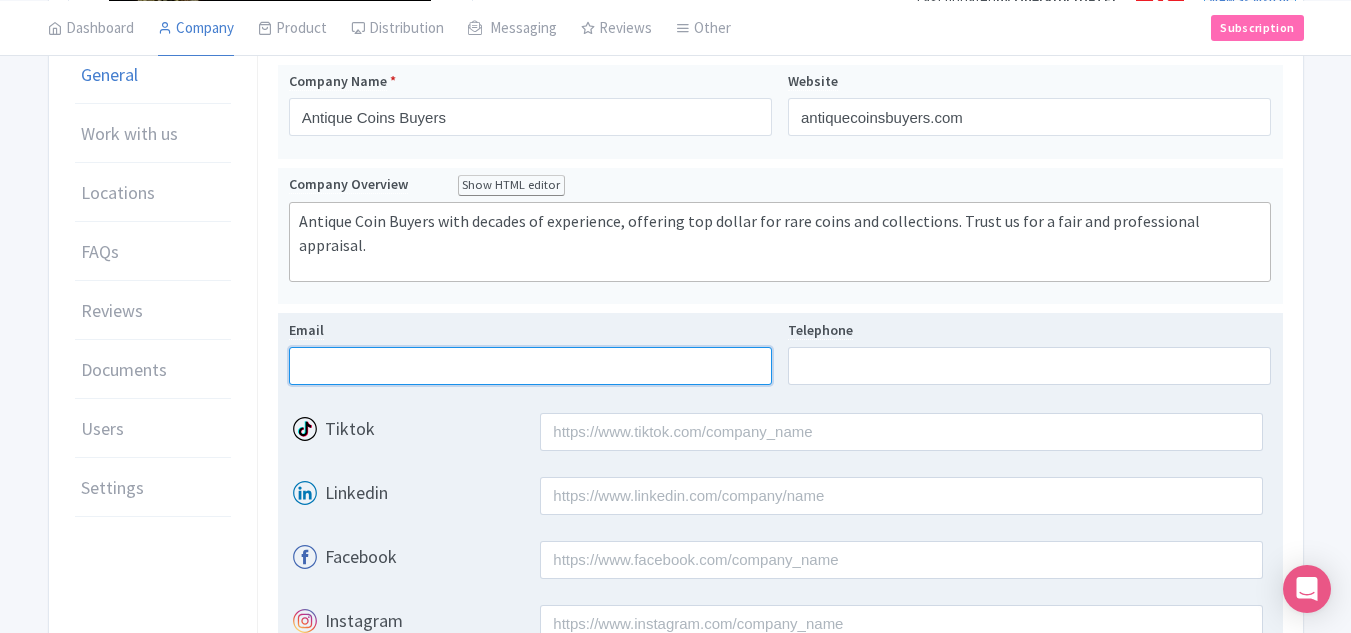 paste on "antiquecoinsbuyers@[EMAIL]" 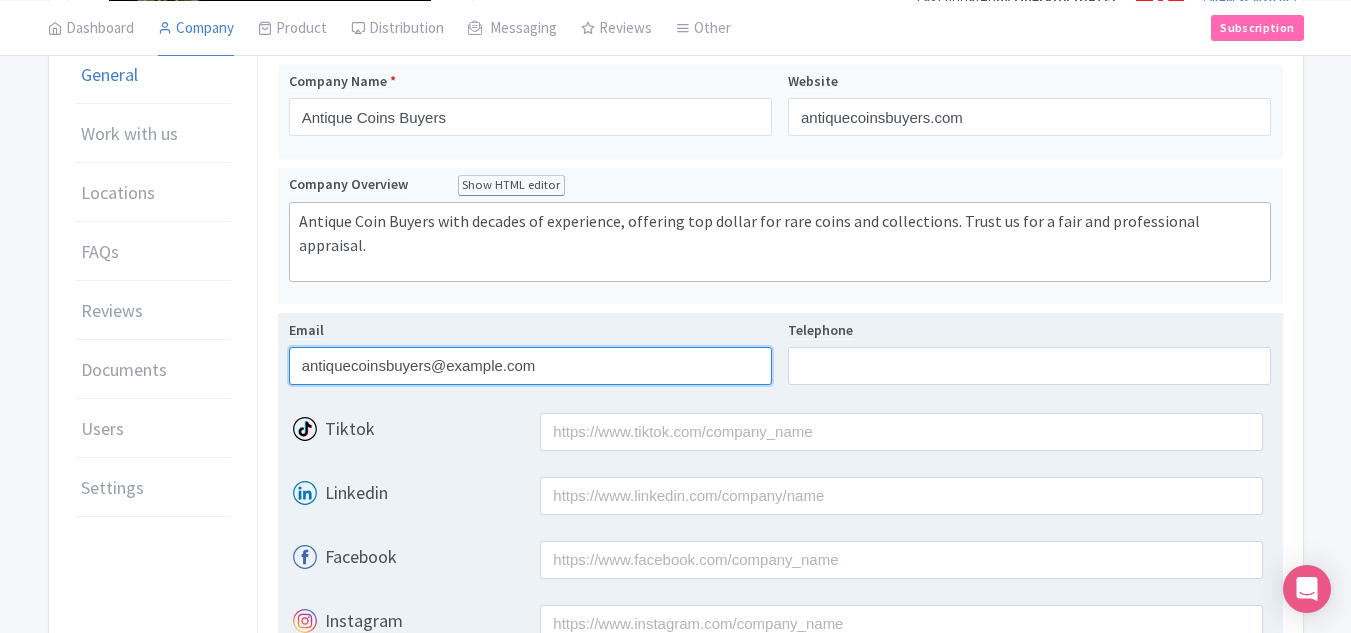 type on "[USERNAME]@example.com" 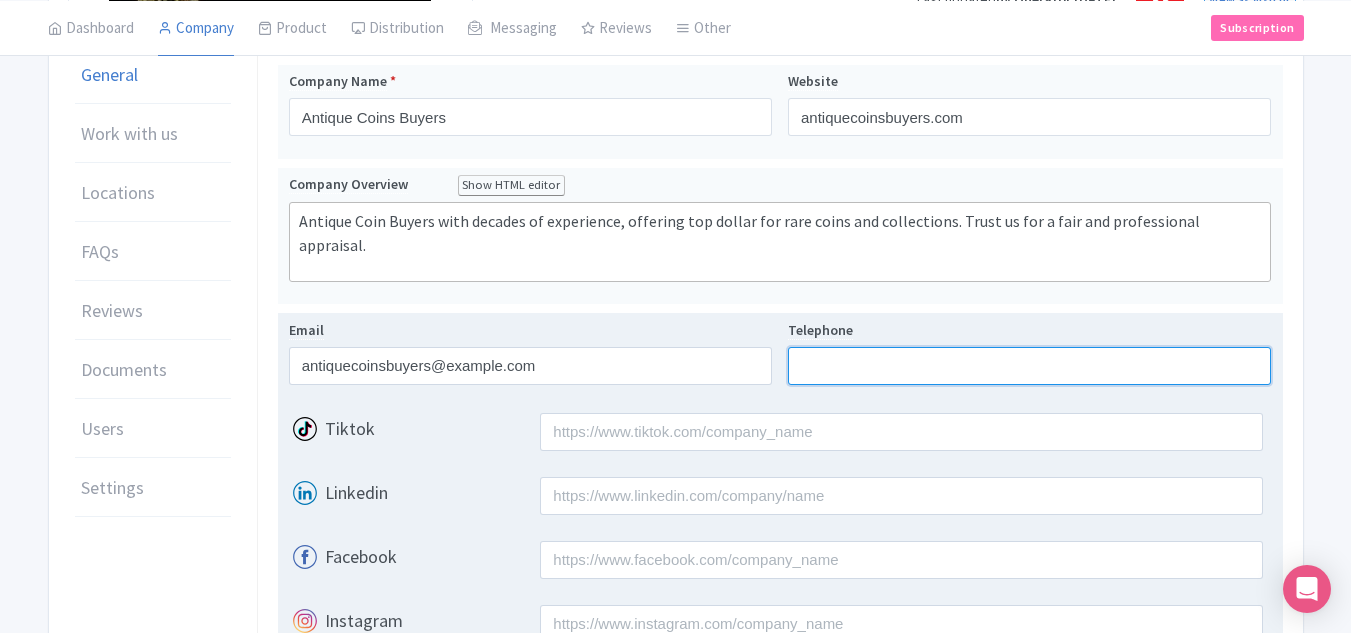 click on "Telephone" at bounding box center [1029, 366] 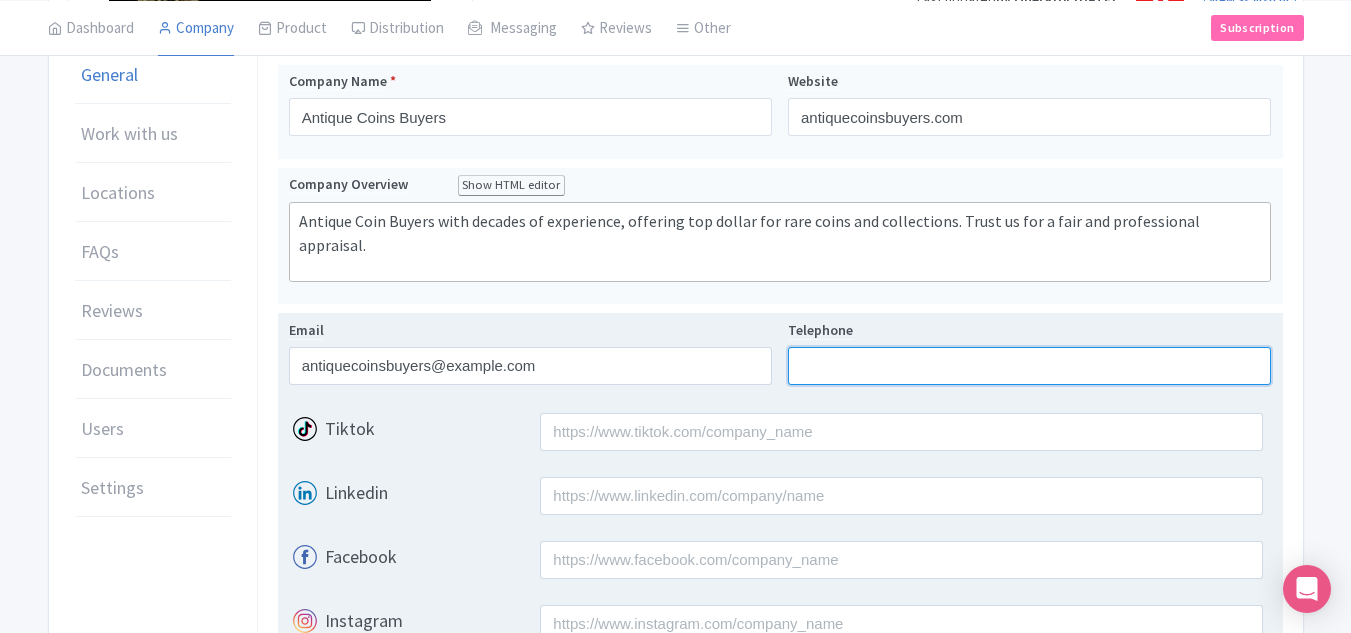 paste on "[PHONE]" 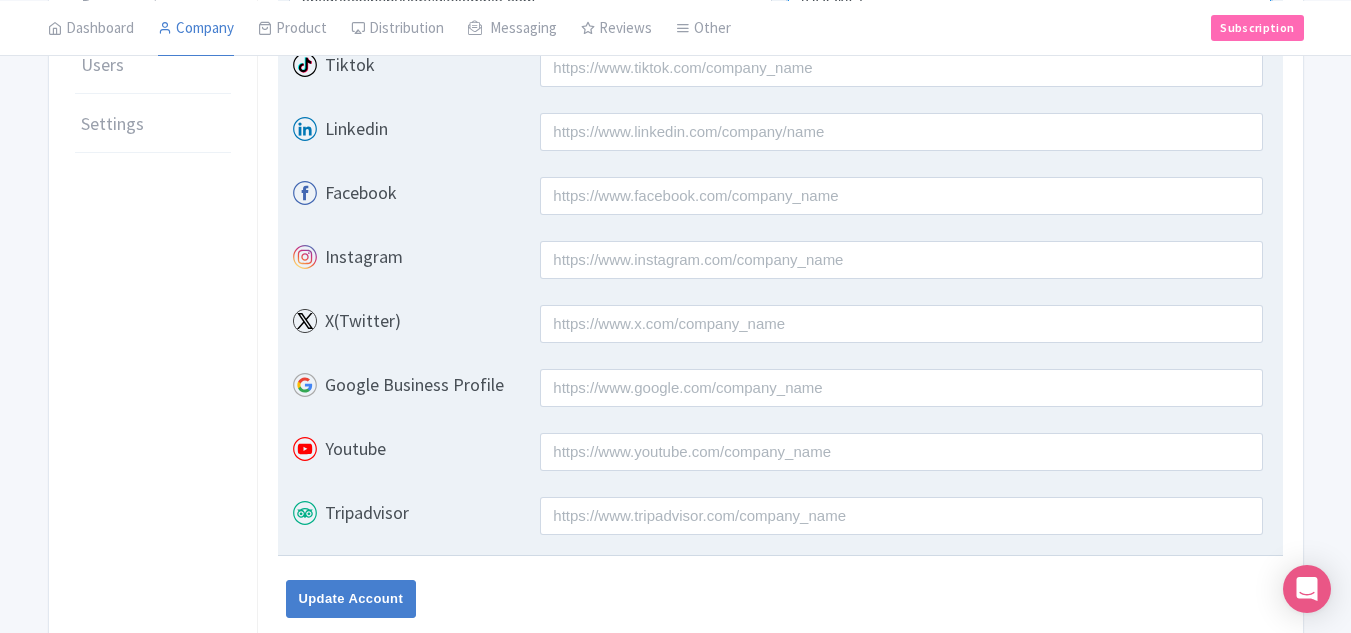 scroll, scrollTop: 564, scrollLeft: 0, axis: vertical 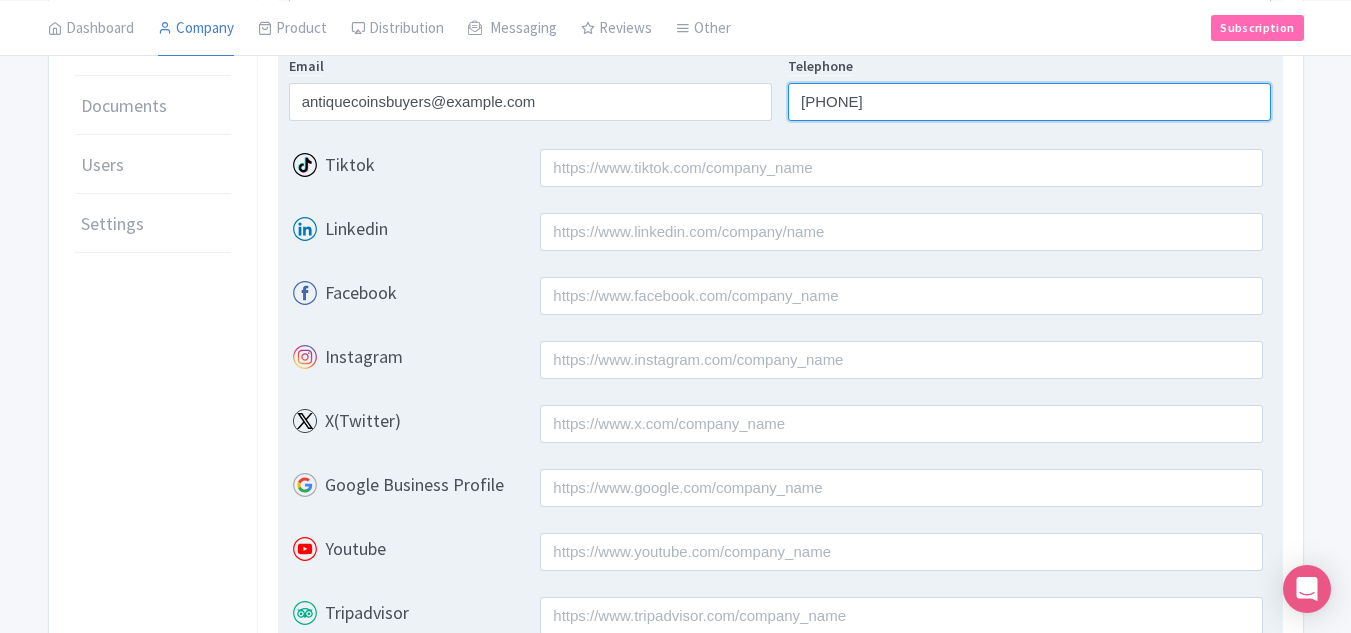 type on "[PHONE]" 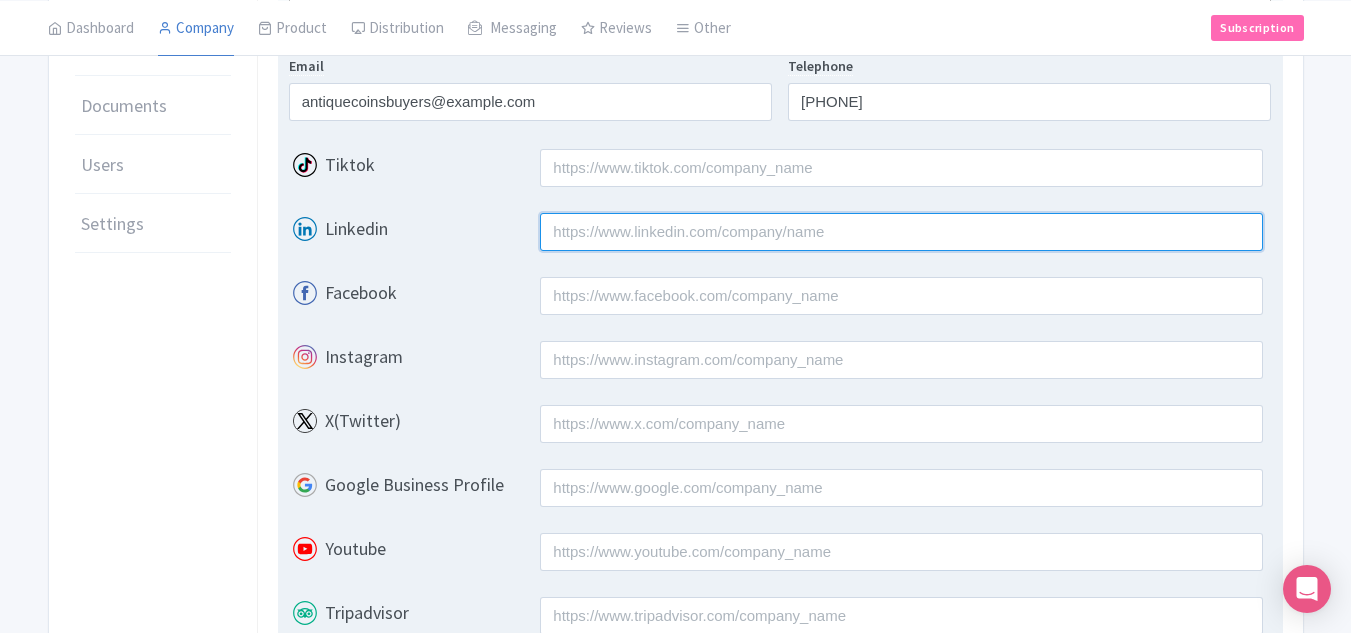 click on "Linkedin" at bounding box center [901, 232] 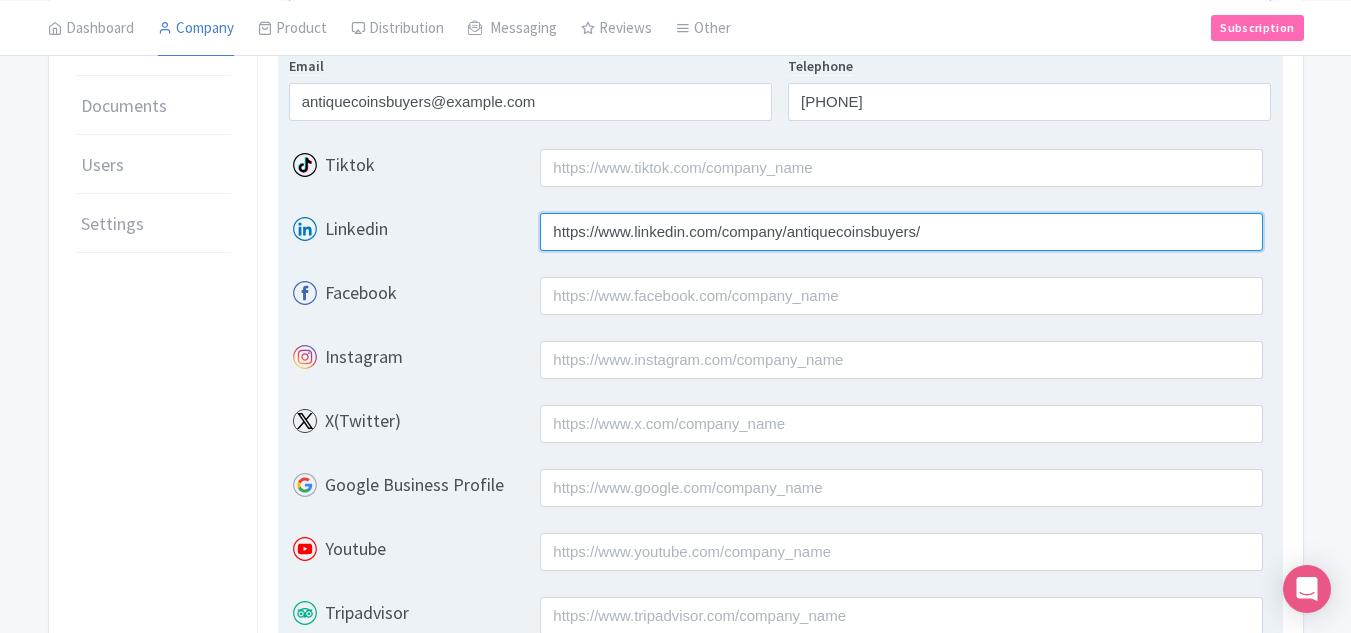 type on "https://www.linkedin.com/company/antiquecoinsbuyers/" 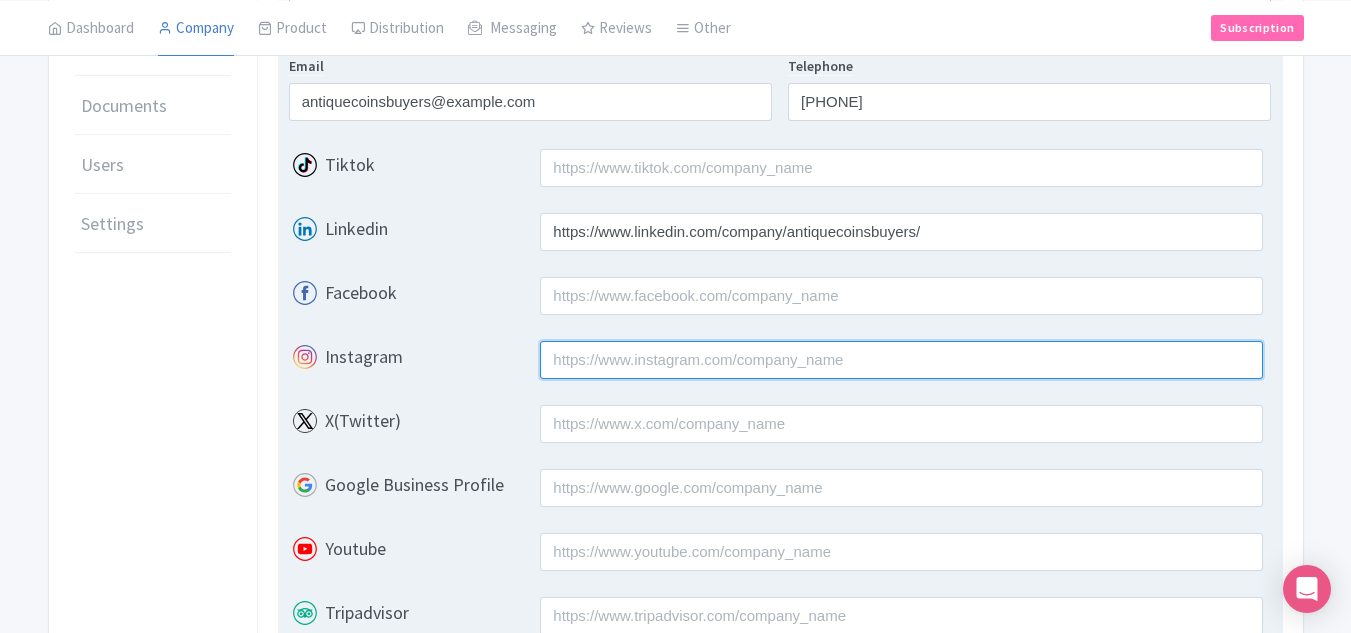 click on "Instagram" at bounding box center (901, 360) 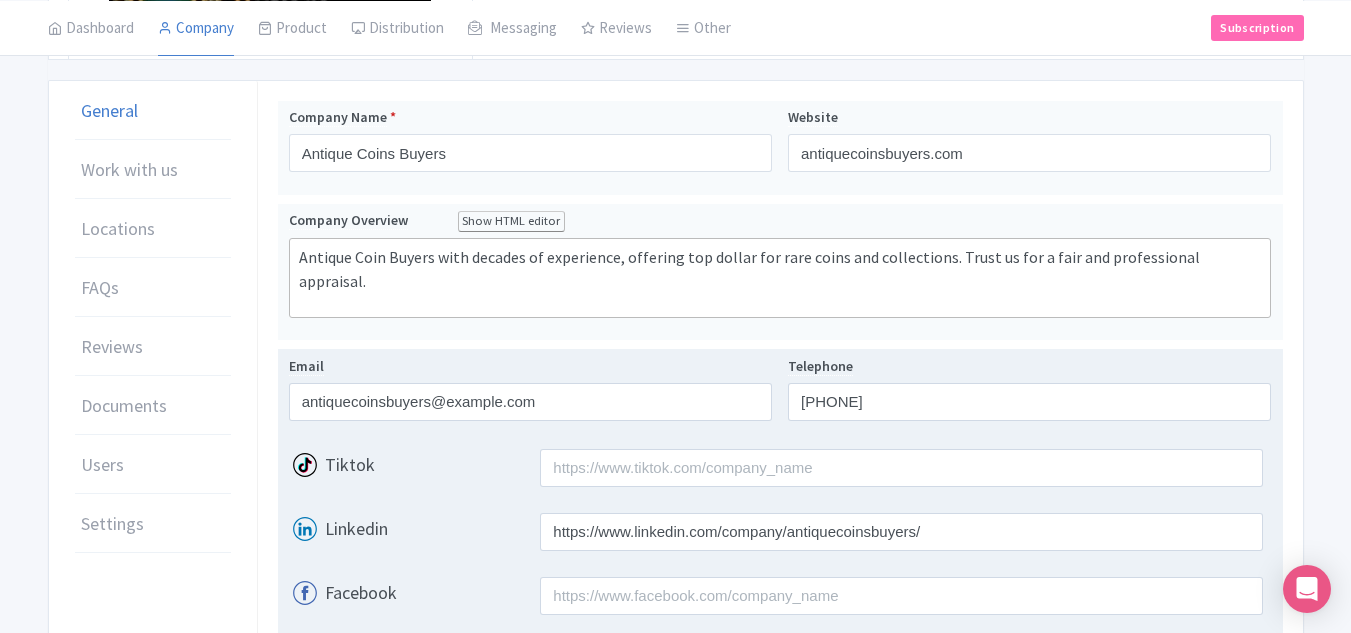 scroll, scrollTop: 164, scrollLeft: 0, axis: vertical 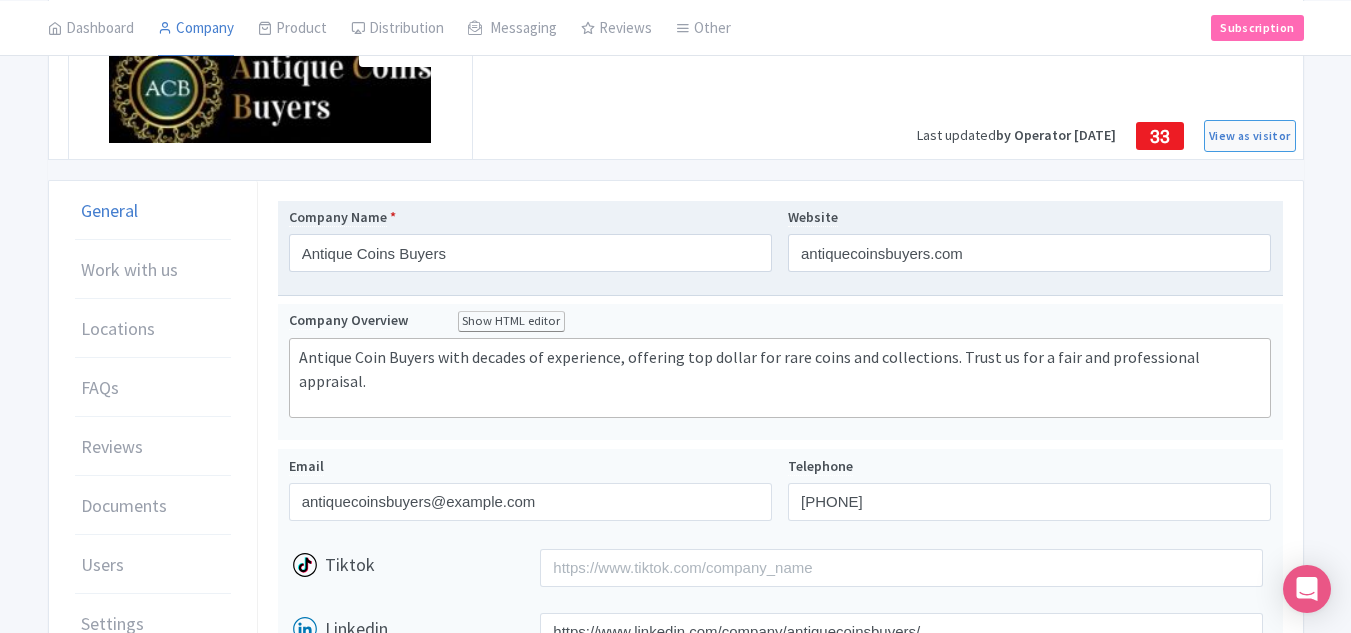 type on "https://www.instagram.com/antiquecoinsbuyers" 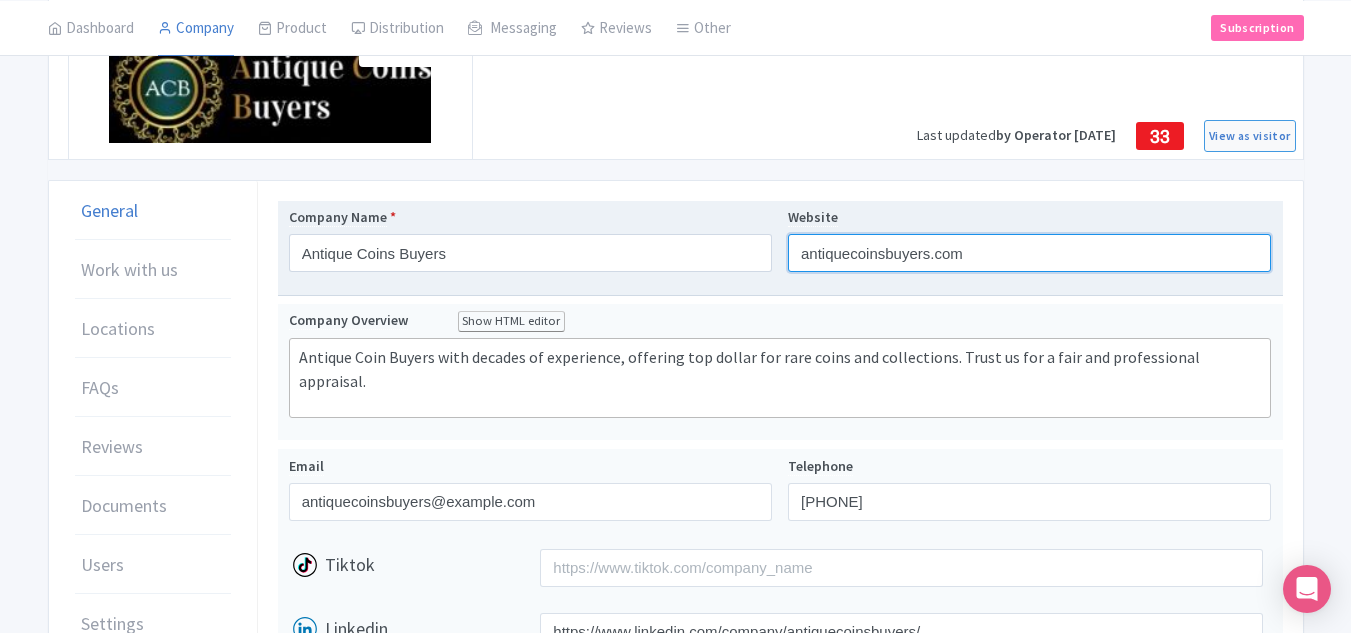 click on "antiquecoinsbuyers.com" at bounding box center (1029, 253) 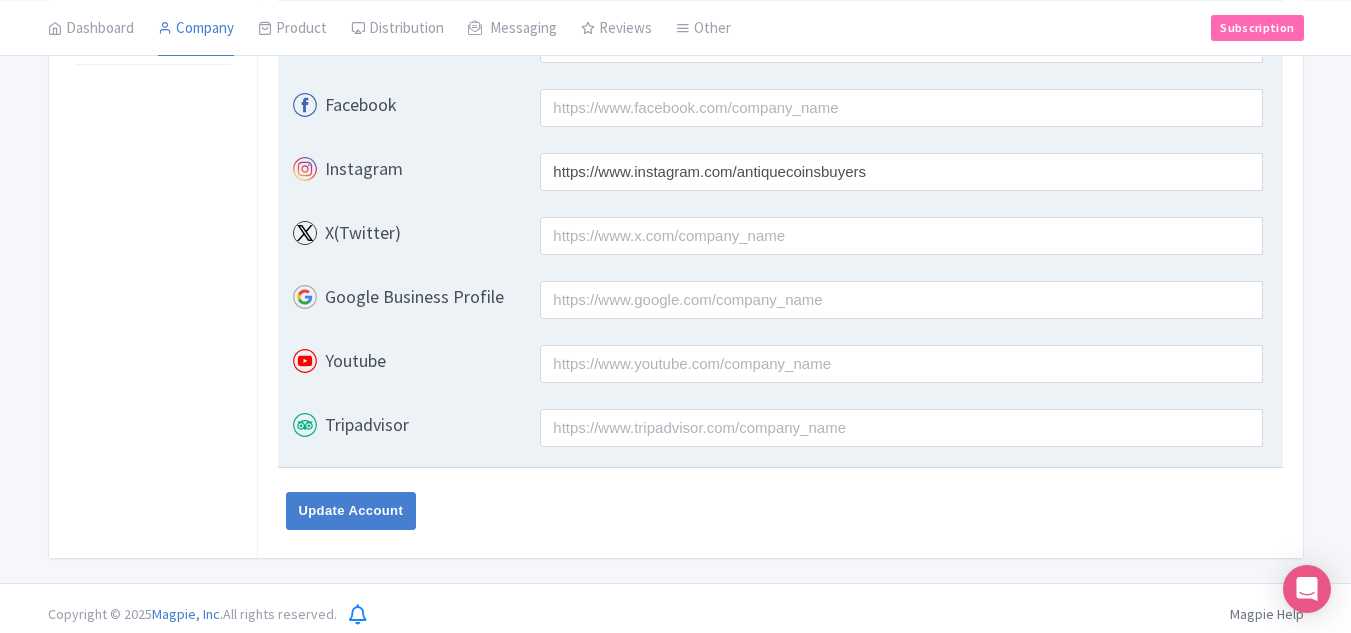 scroll, scrollTop: 764, scrollLeft: 0, axis: vertical 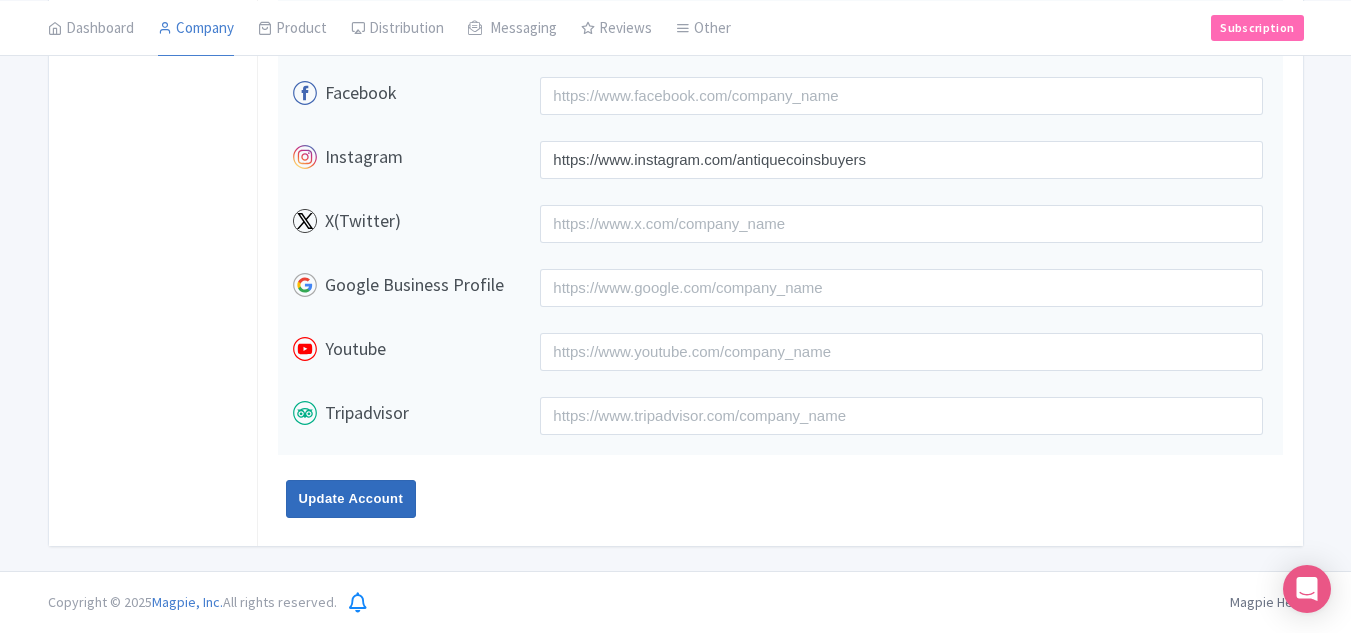 type on "https://antiquecoinsbuyers.com/" 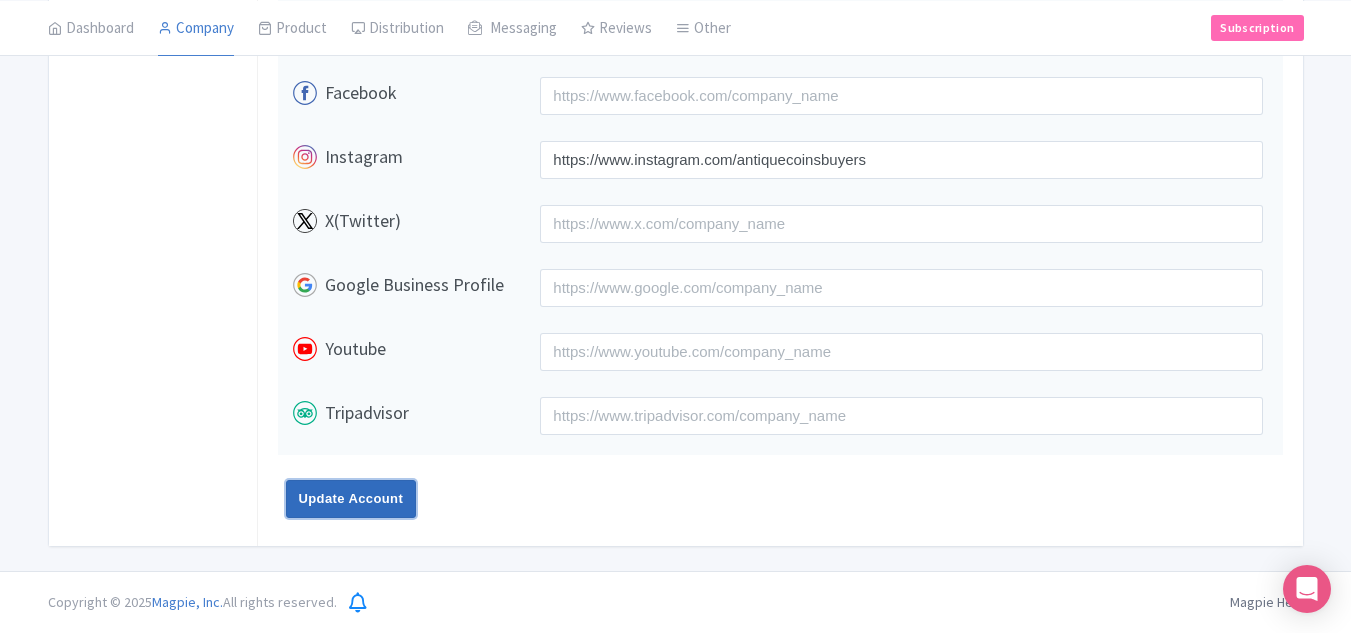 click on "Update Account" at bounding box center [351, 499] 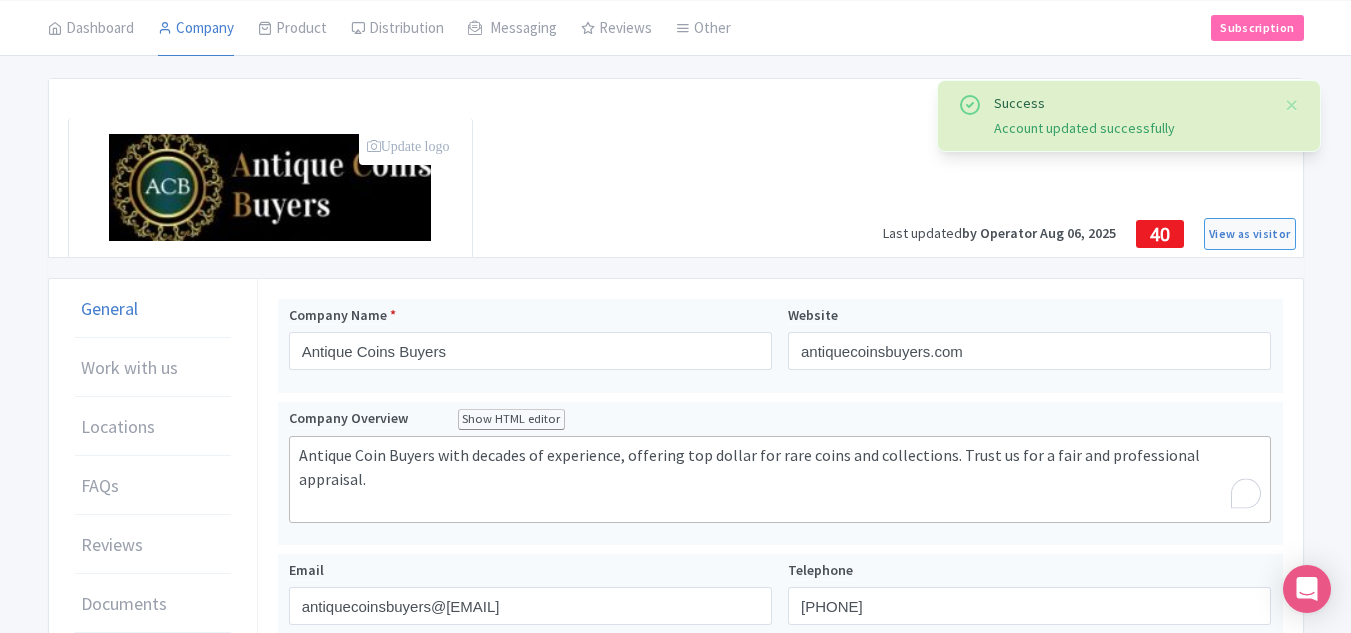 scroll, scrollTop: 100, scrollLeft: 0, axis: vertical 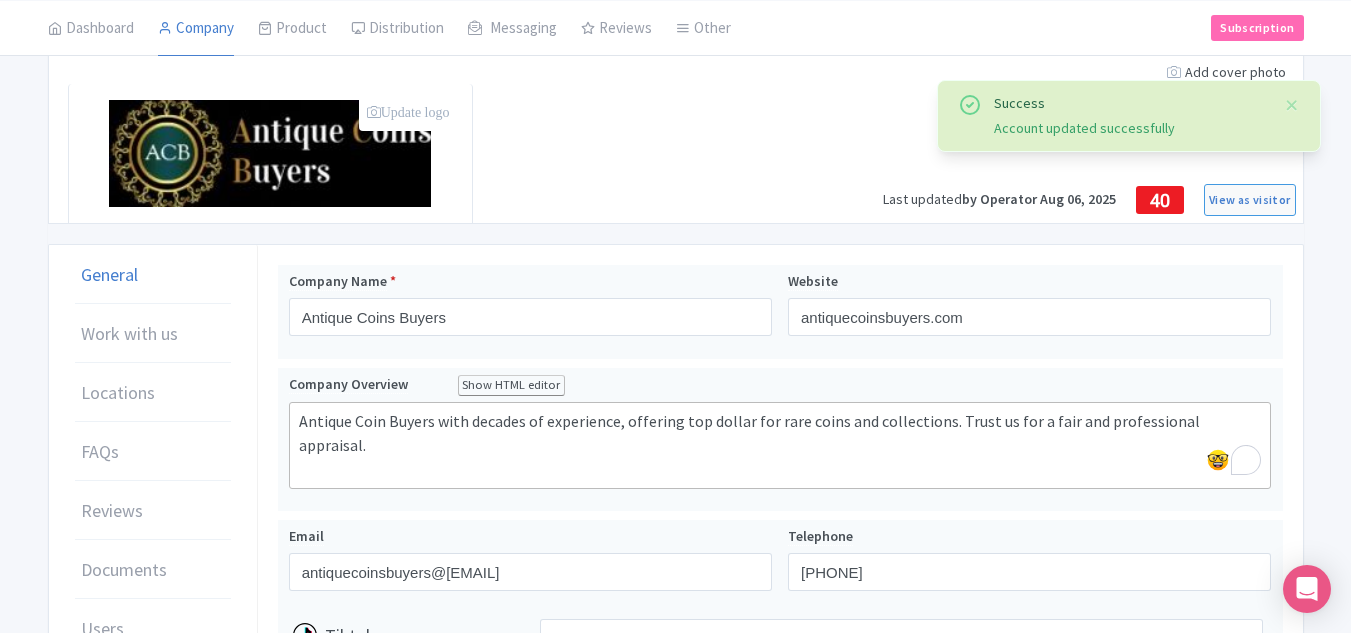 click on "Add cover photo" at bounding box center (1226, 72) 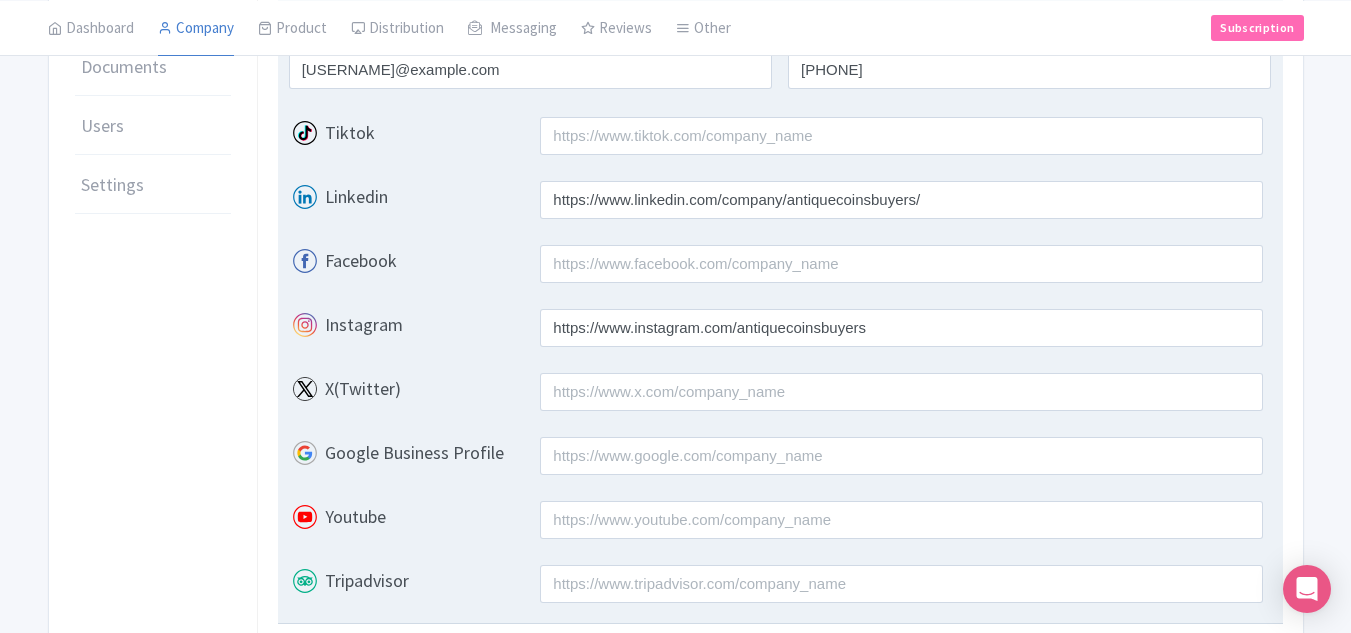 scroll, scrollTop: 1002, scrollLeft: 0, axis: vertical 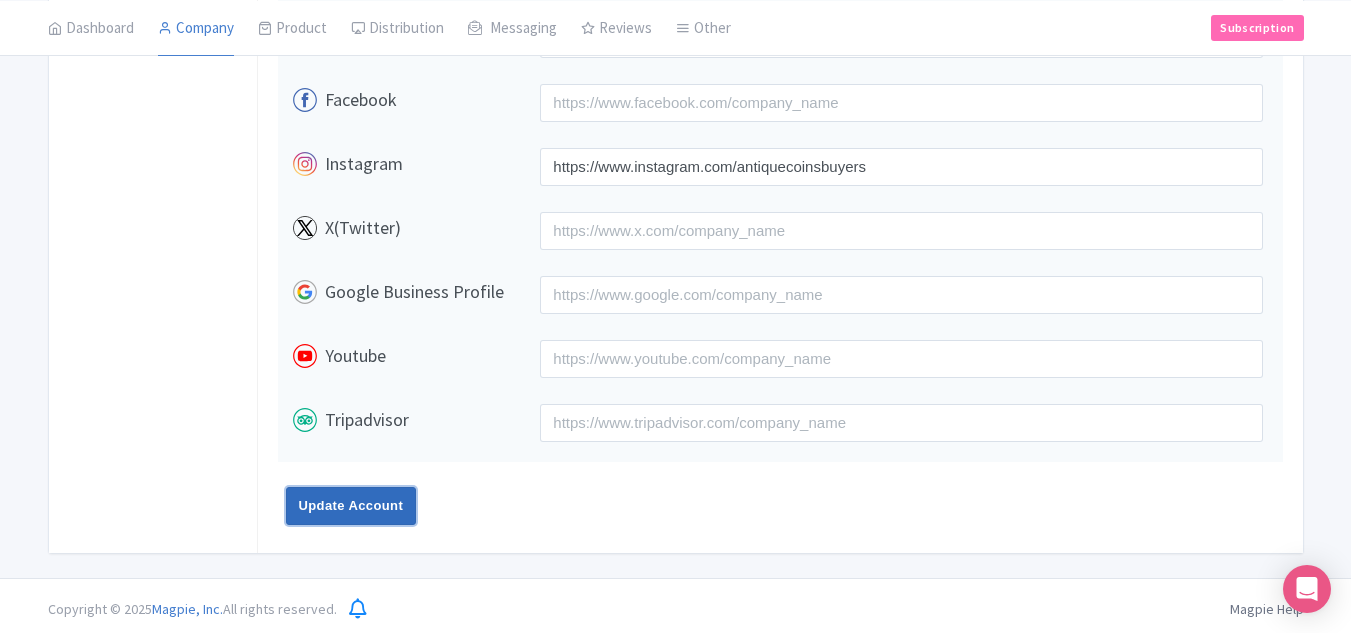 click on "Update Account" at bounding box center [351, 506] 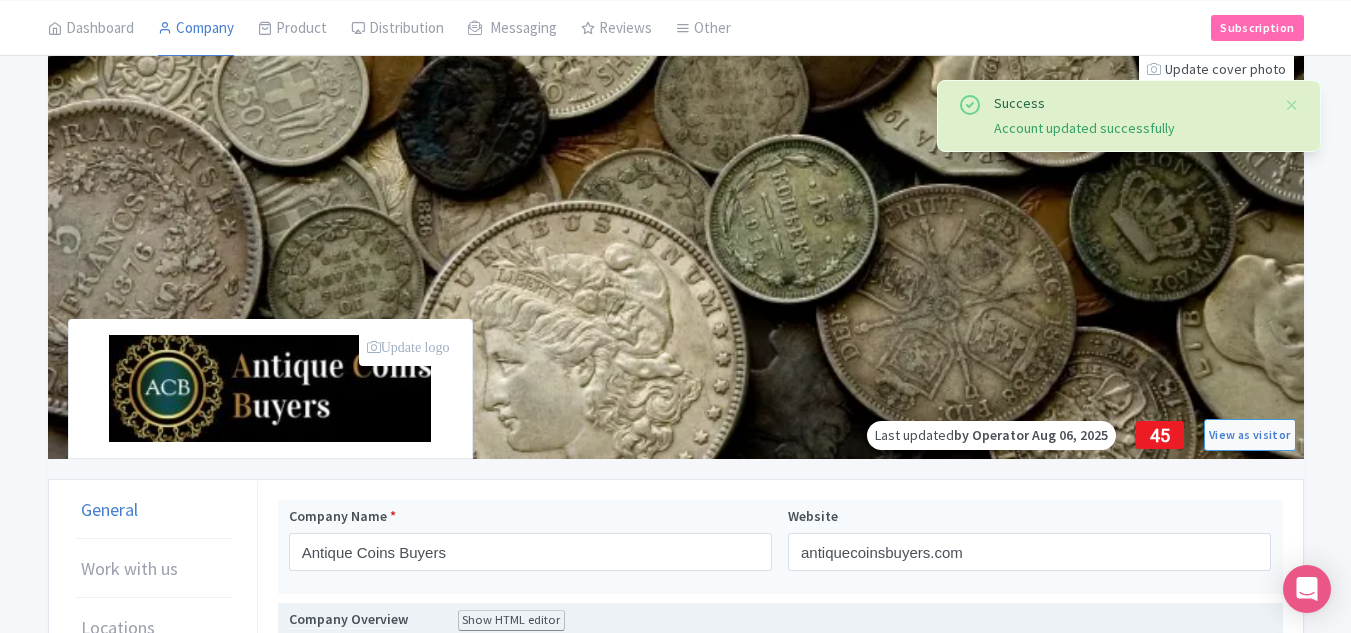 scroll, scrollTop: 0, scrollLeft: 0, axis: both 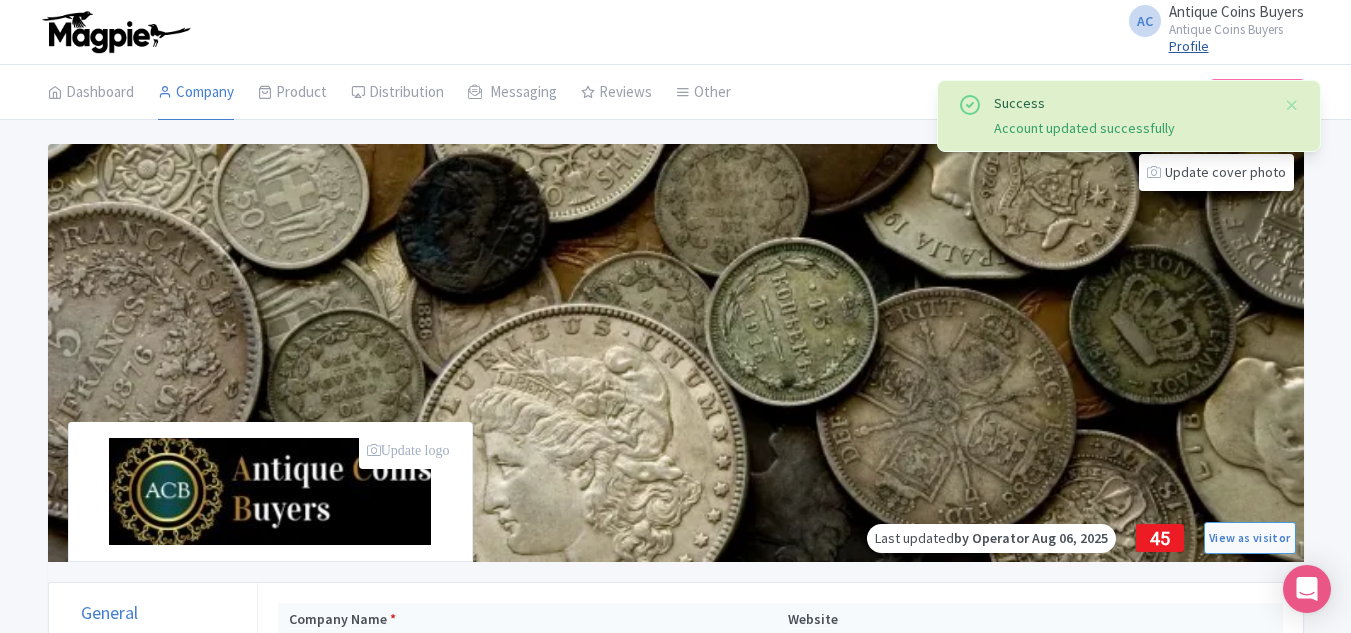 click on "Profile" at bounding box center (1189, 46) 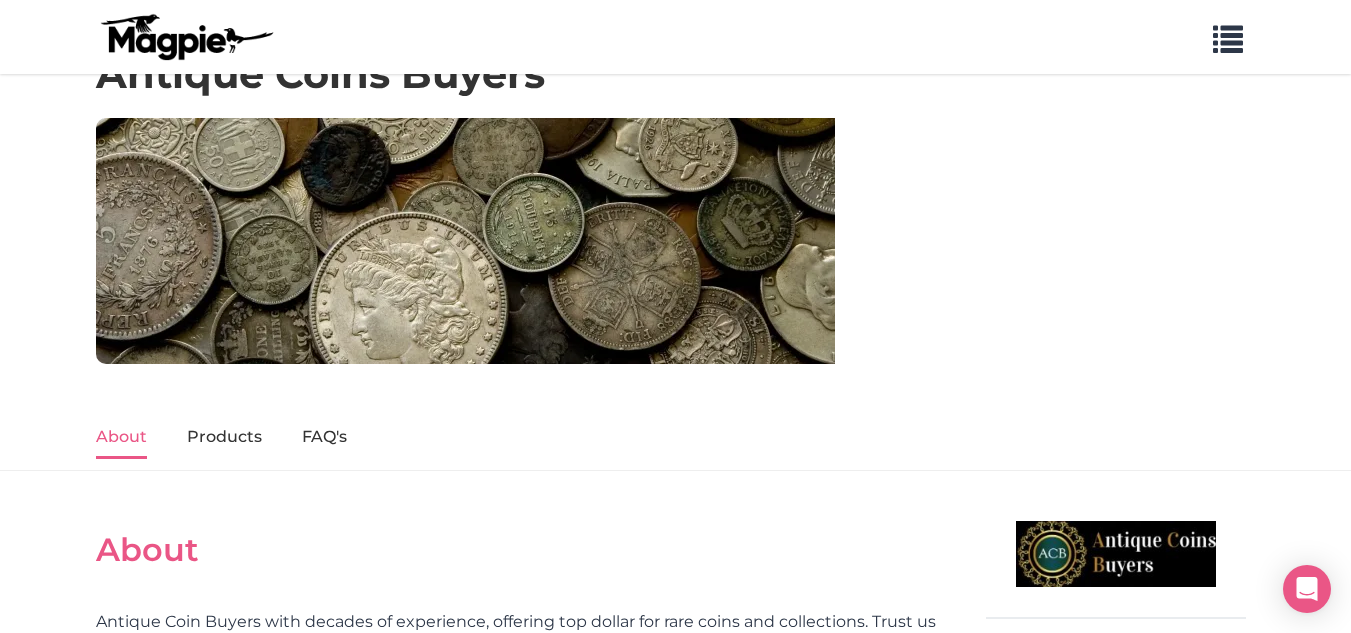 scroll, scrollTop: 500, scrollLeft: 0, axis: vertical 